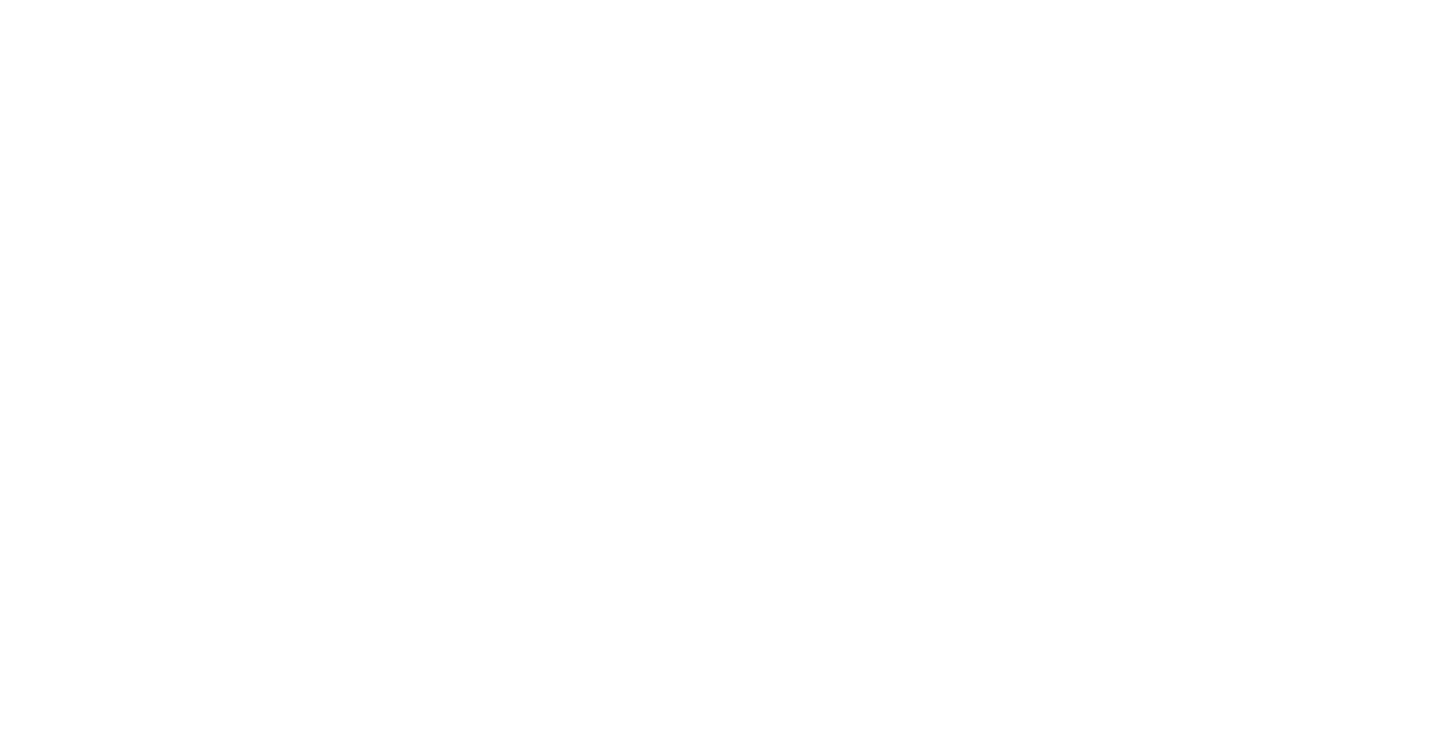 scroll, scrollTop: 0, scrollLeft: 0, axis: both 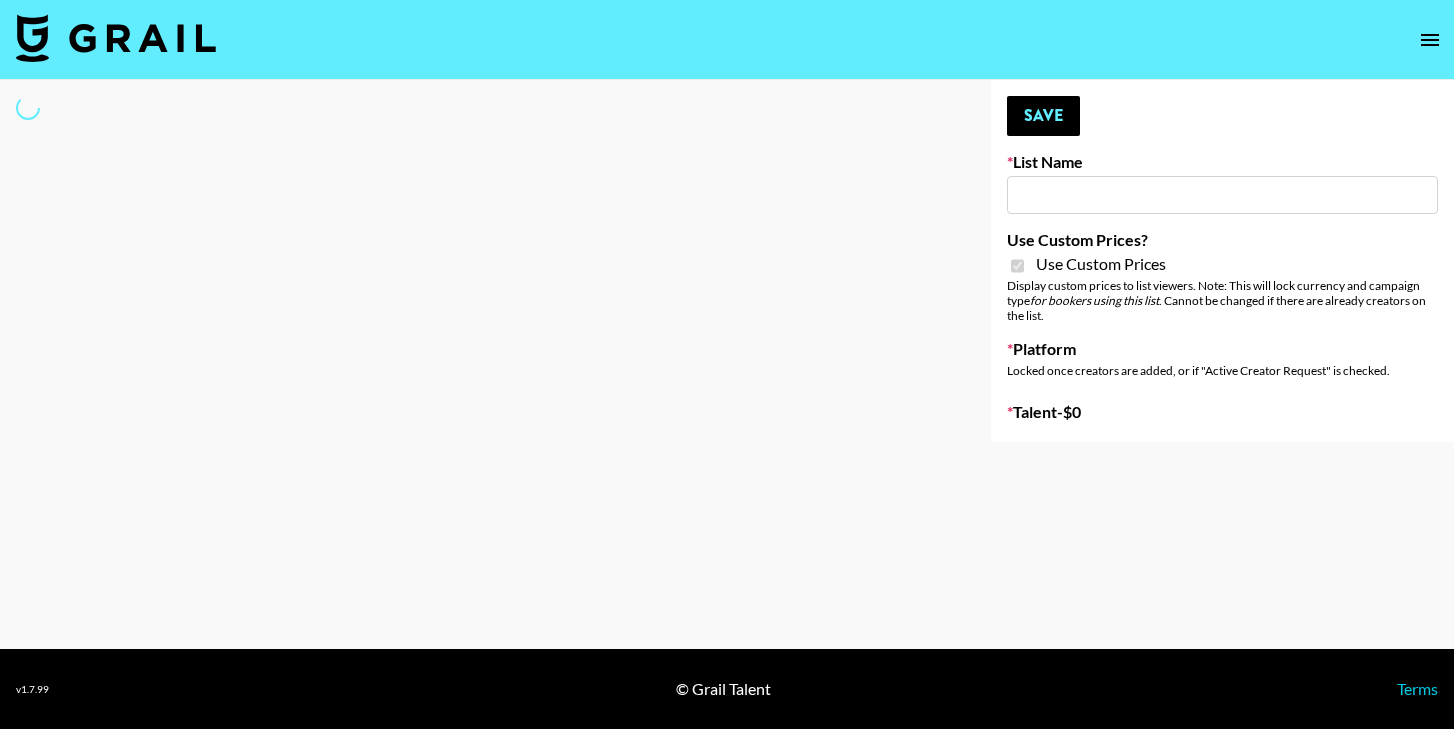 type on "Instacart (5th Aug)" 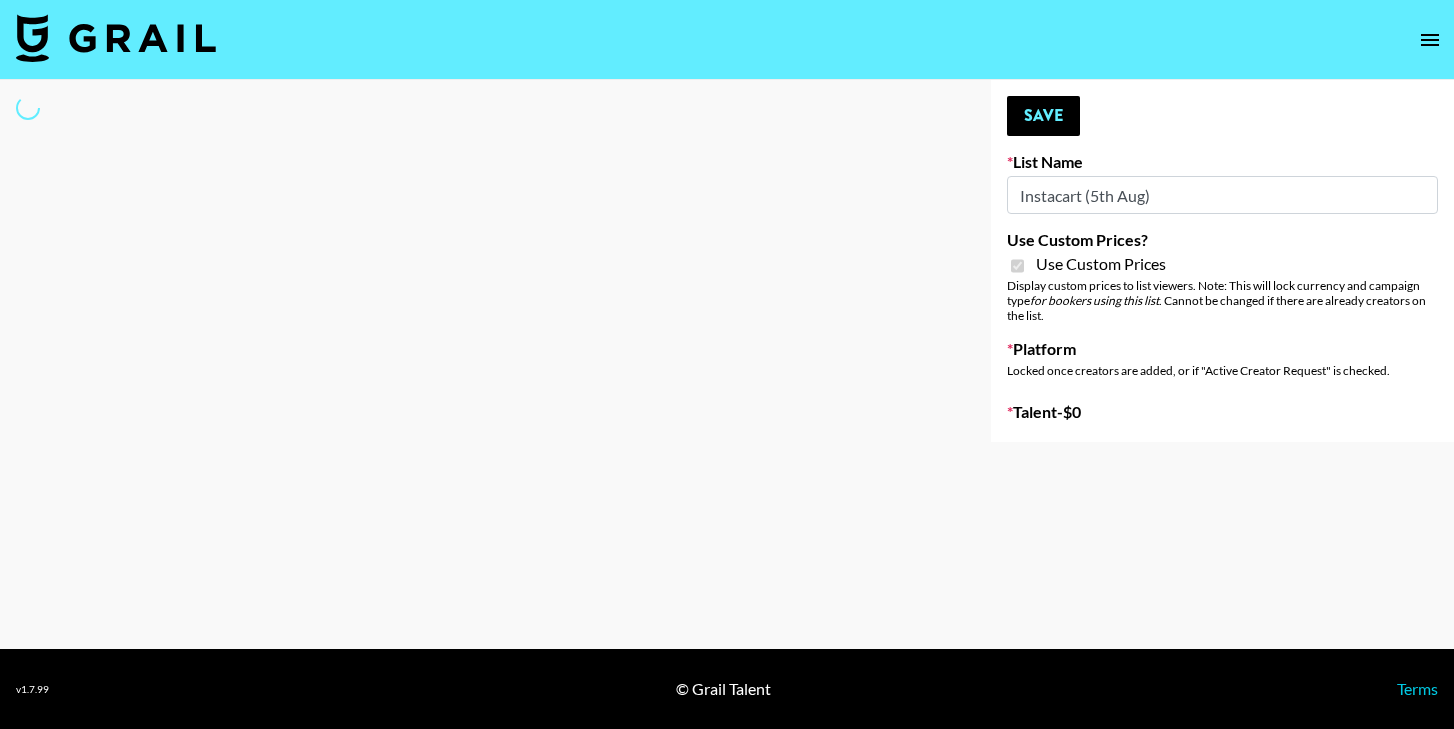 select on "Brand" 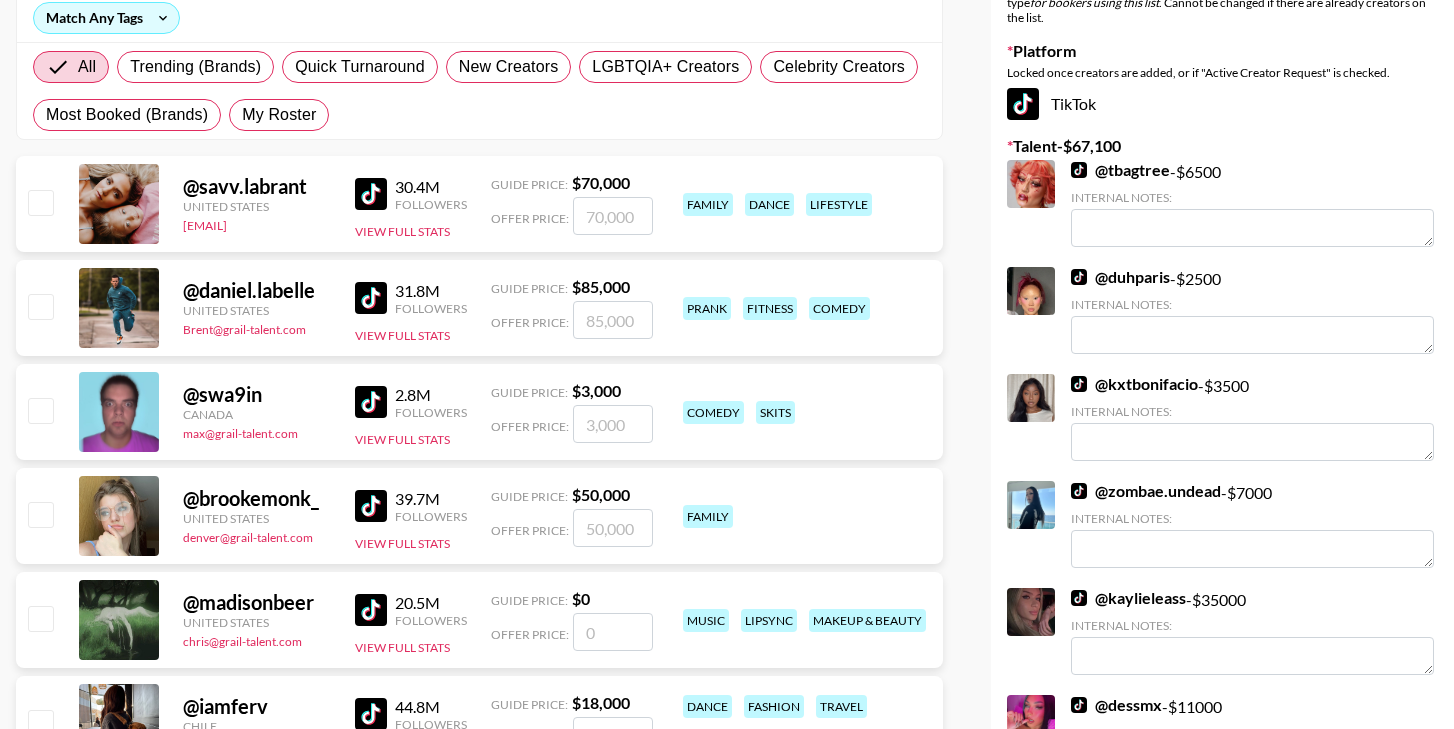 scroll, scrollTop: 0, scrollLeft: 0, axis: both 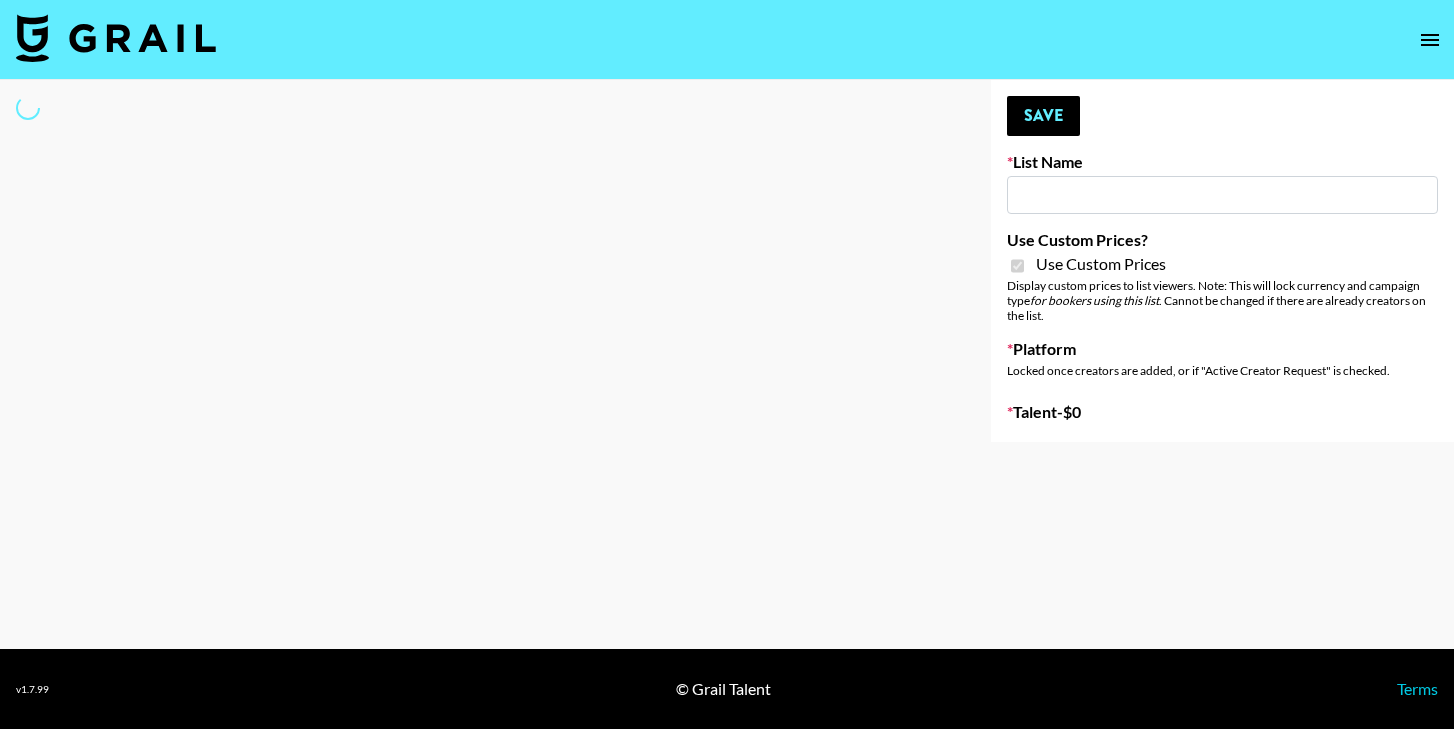 type on "L'Oreal Paris's Voluminous Mascara" 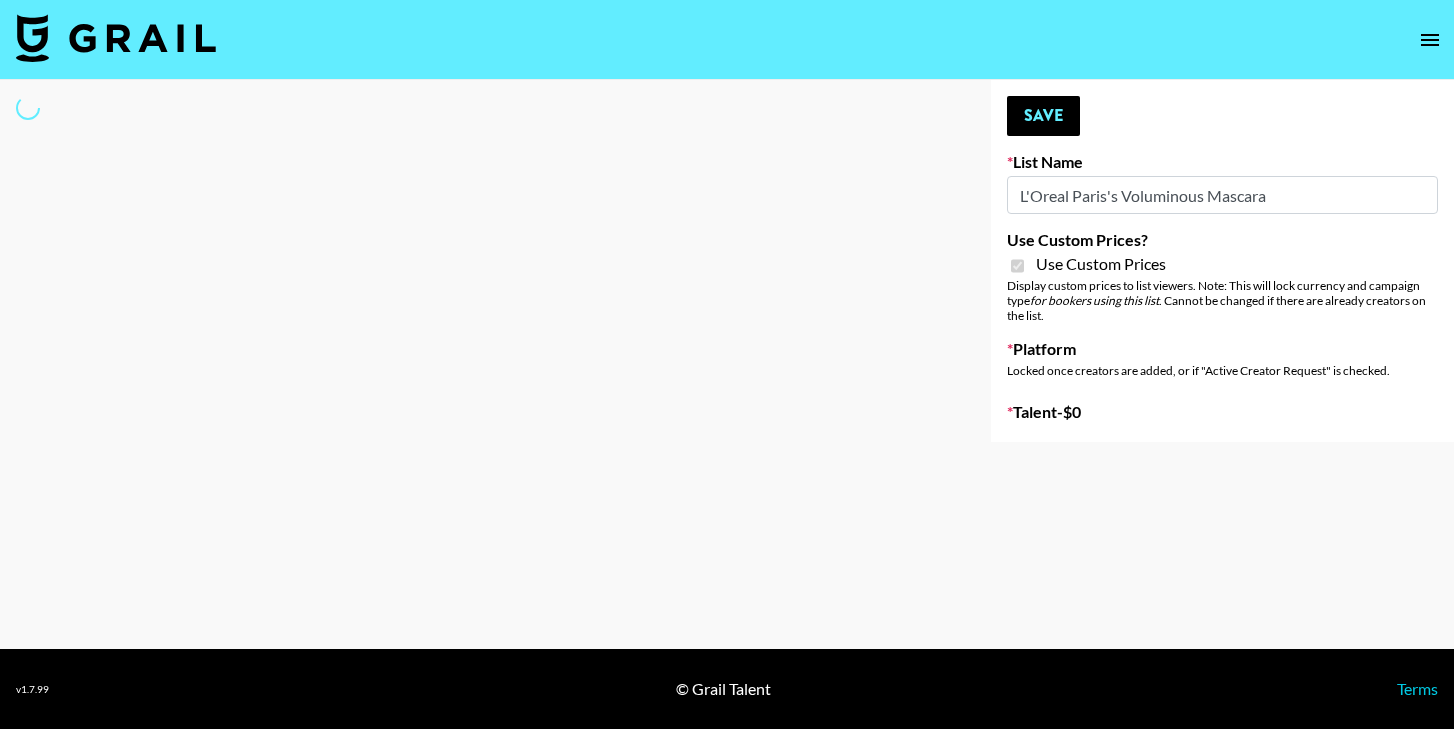 select on "Brand" 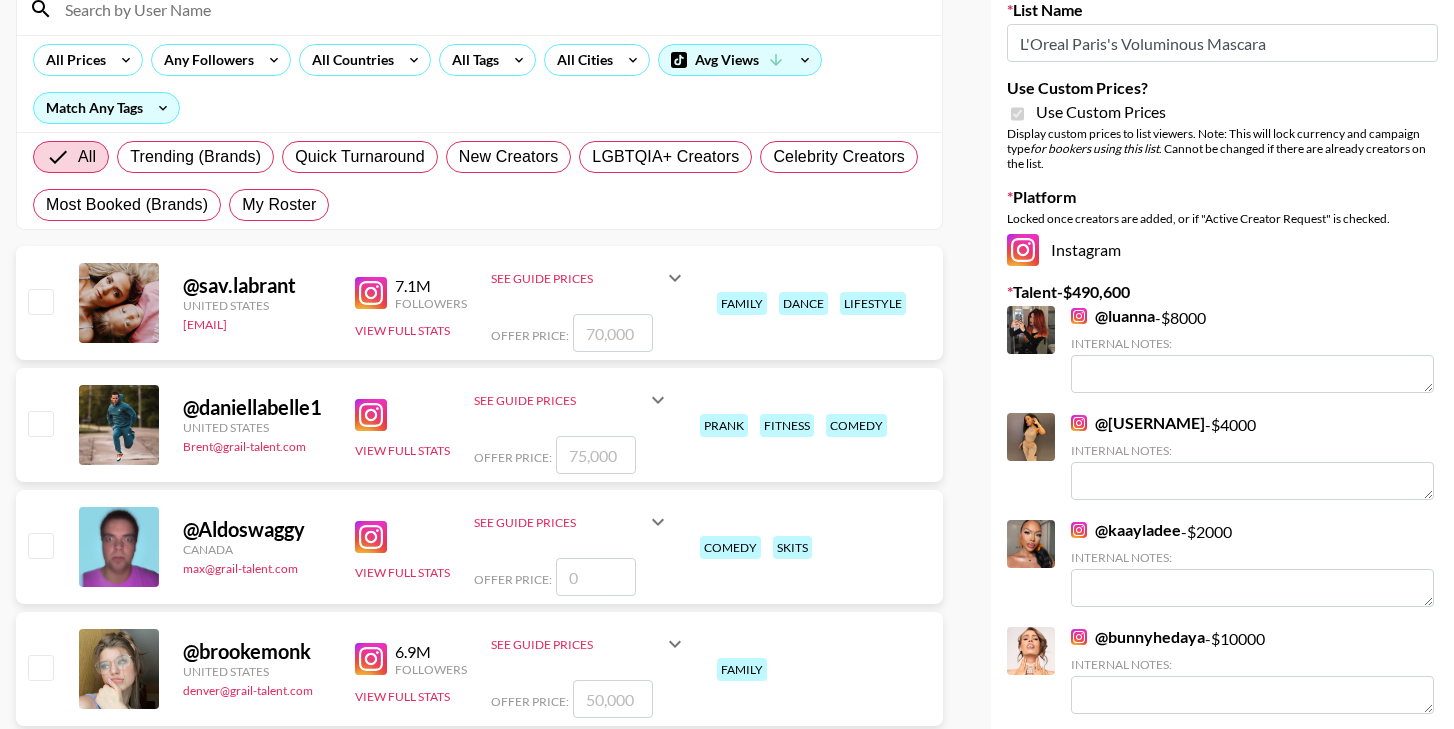 scroll, scrollTop: 76, scrollLeft: 0, axis: vertical 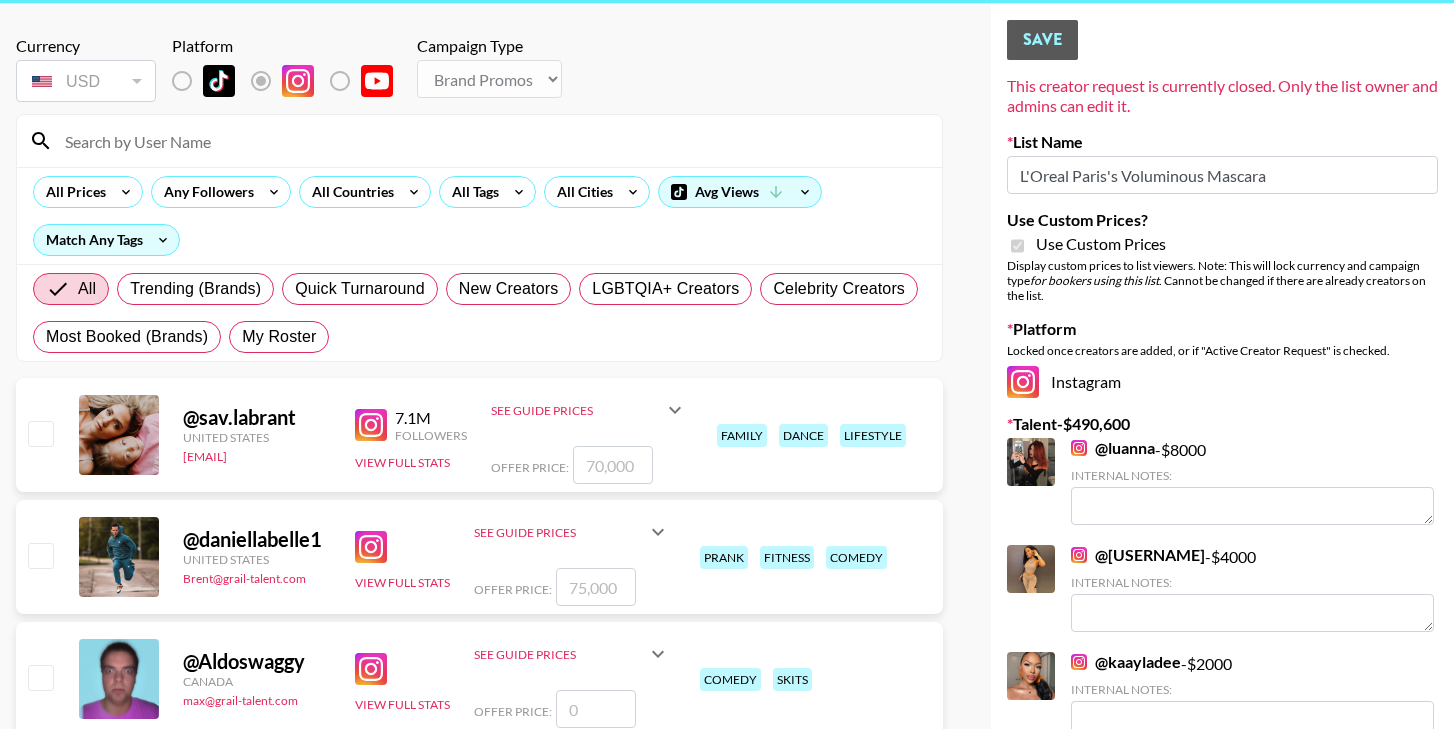 click at bounding box center (491, 141) 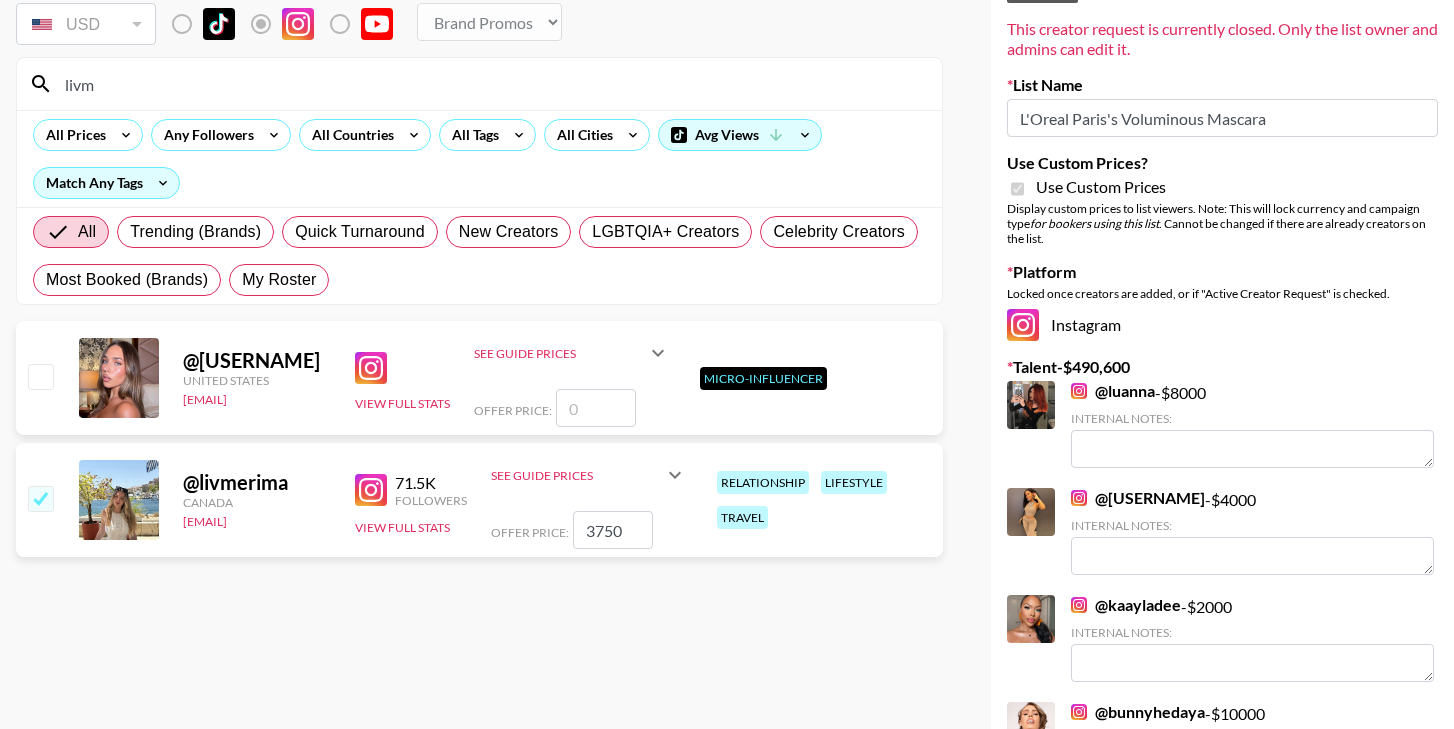 scroll, scrollTop: 0, scrollLeft: 0, axis: both 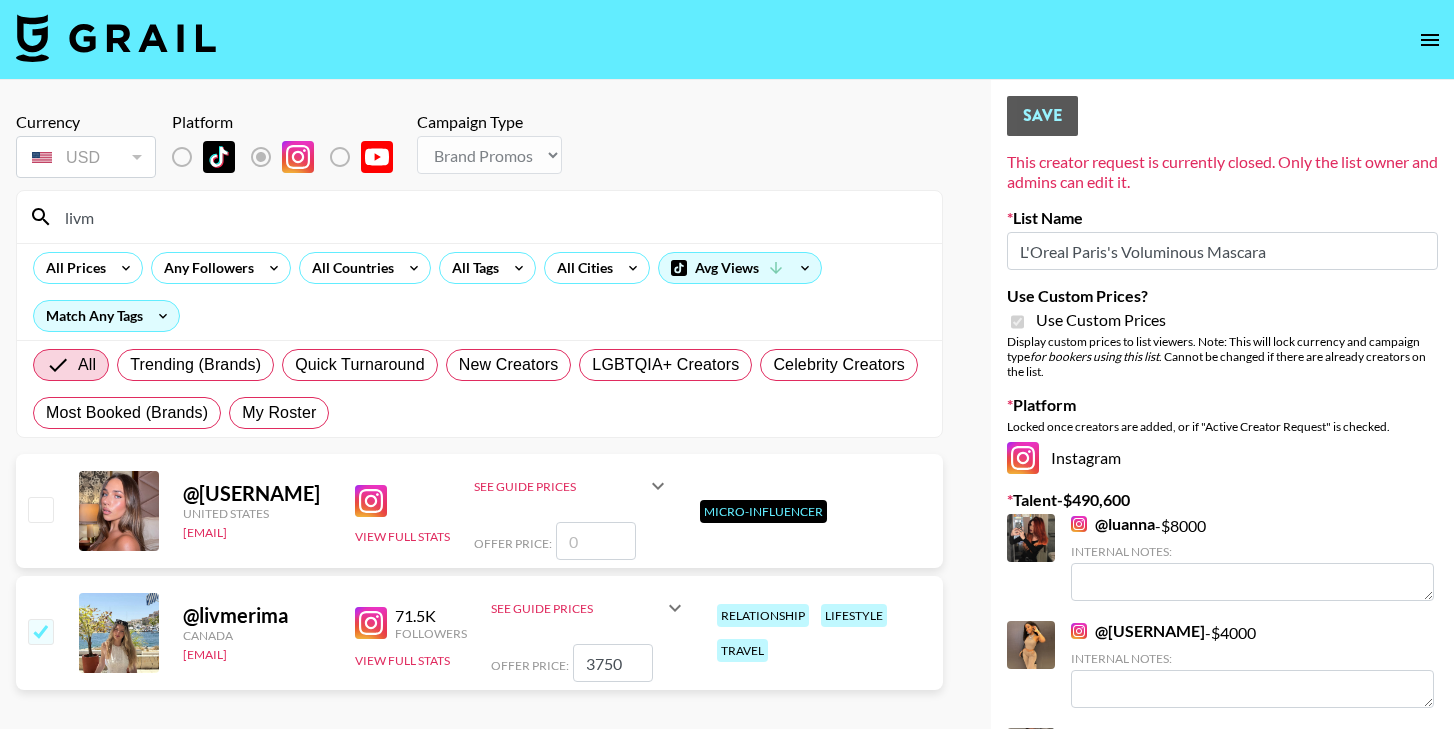 type on "livm" 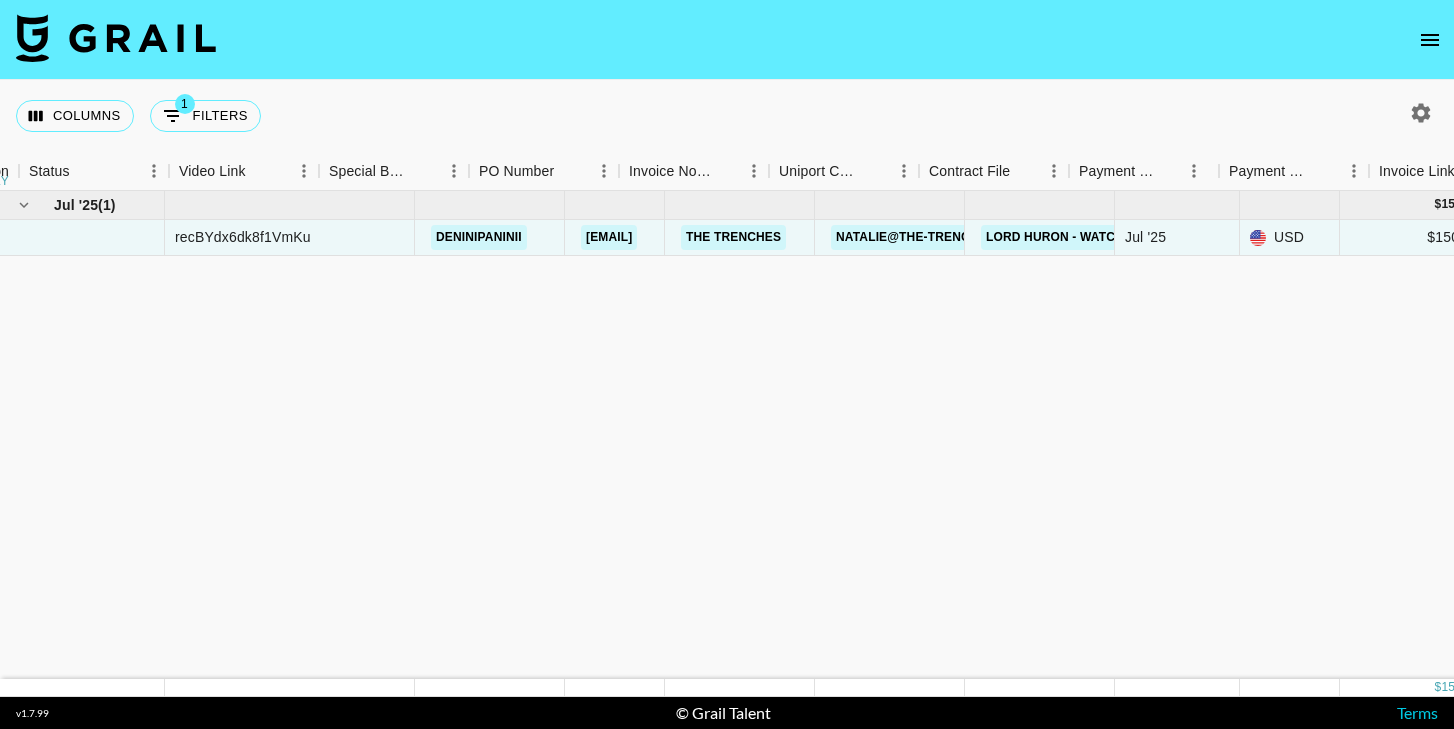 scroll, scrollTop: 0, scrollLeft: 0, axis: both 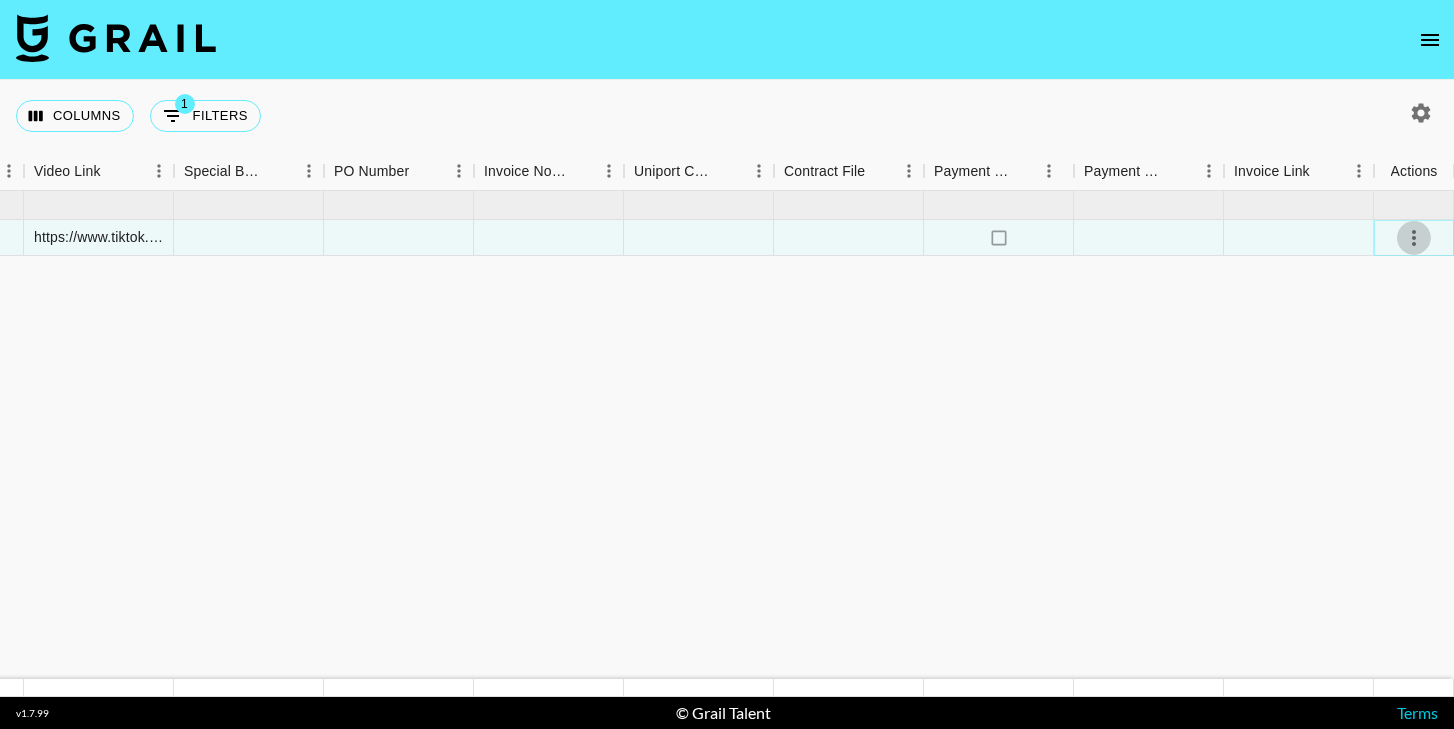 click 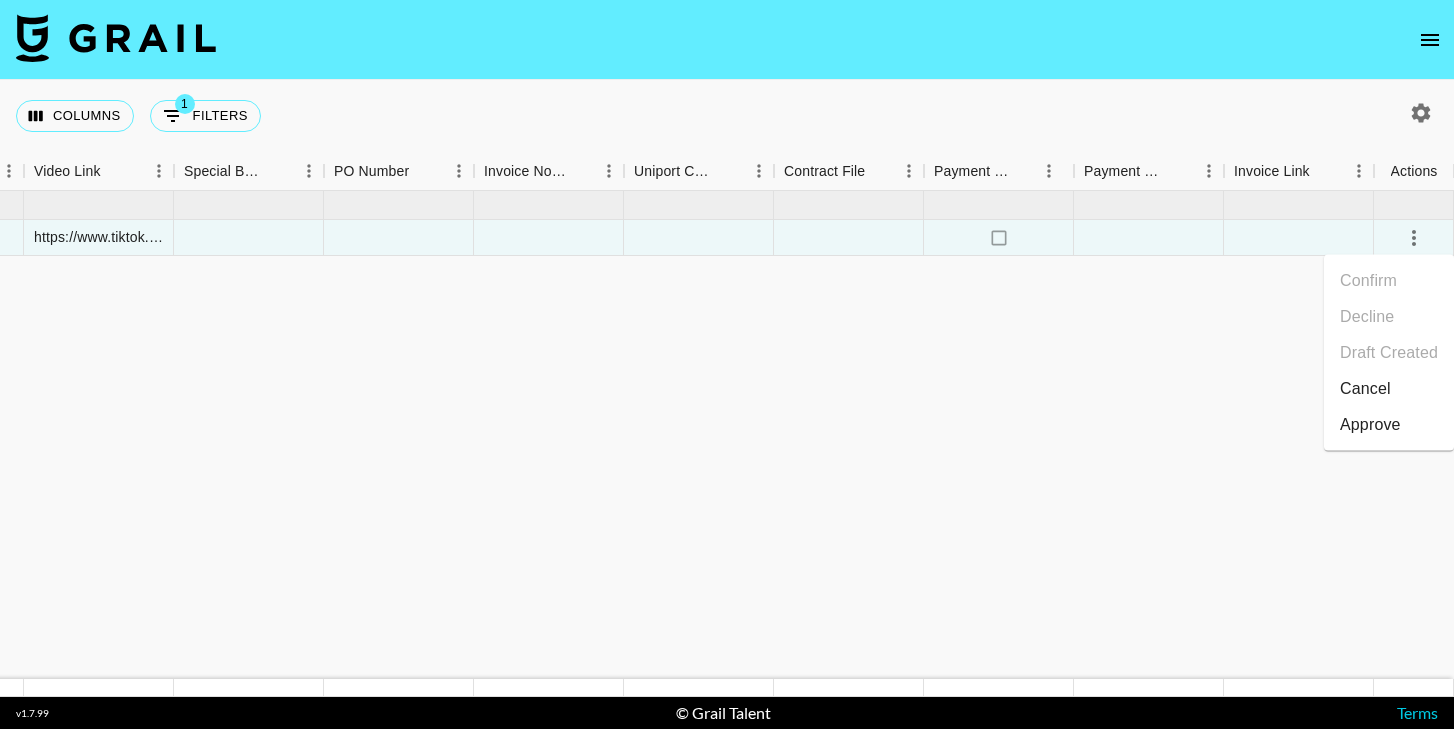 click on "Approve" at bounding box center [1370, 425] 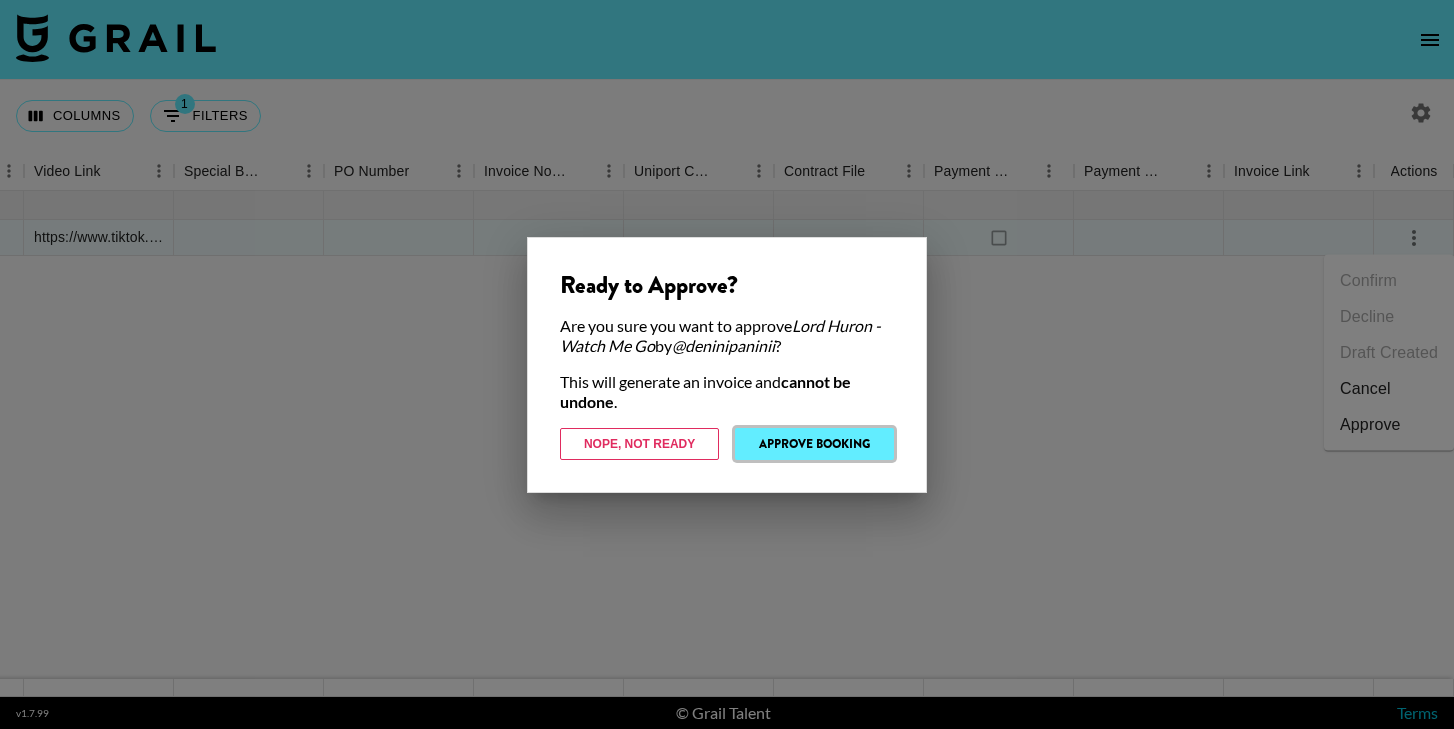 click on "Approve Booking" at bounding box center (814, 444) 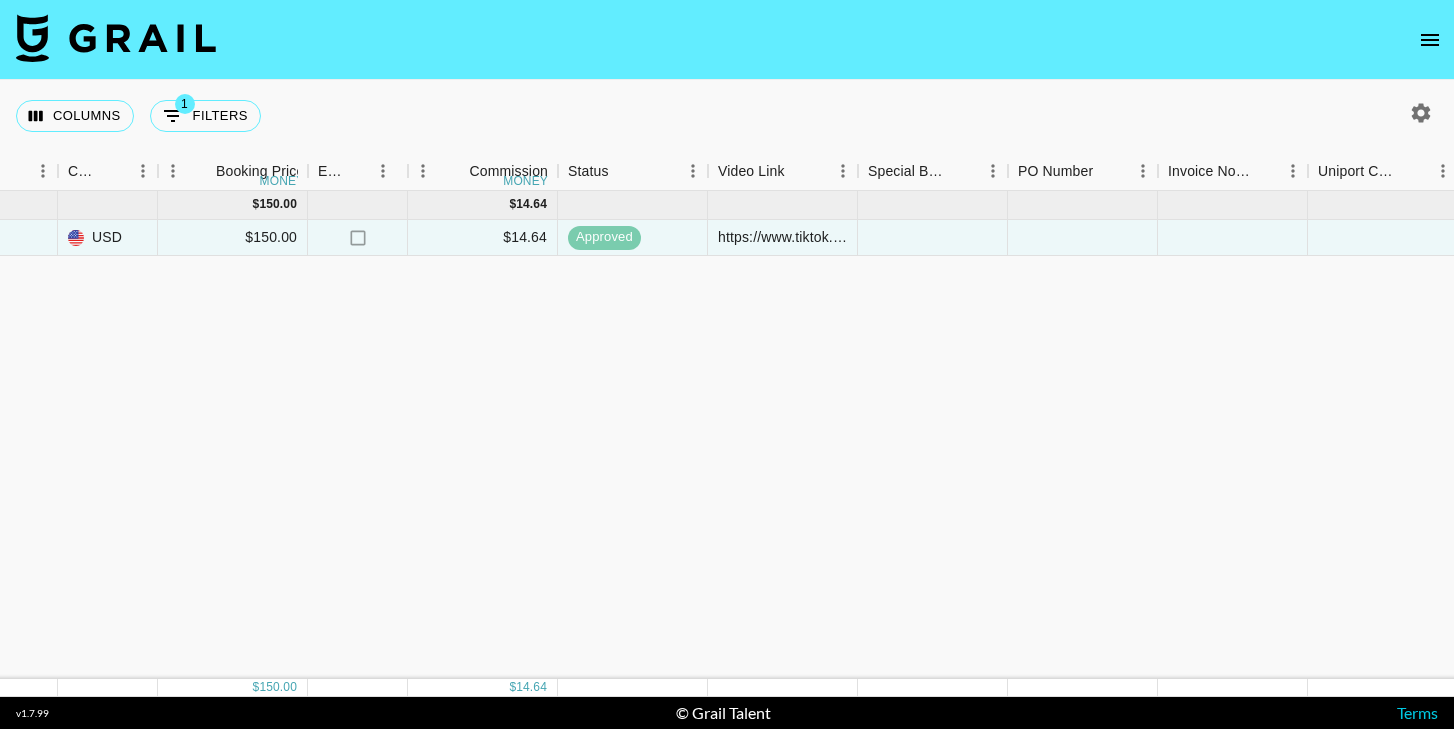 scroll, scrollTop: 0, scrollLeft: 1196, axis: horizontal 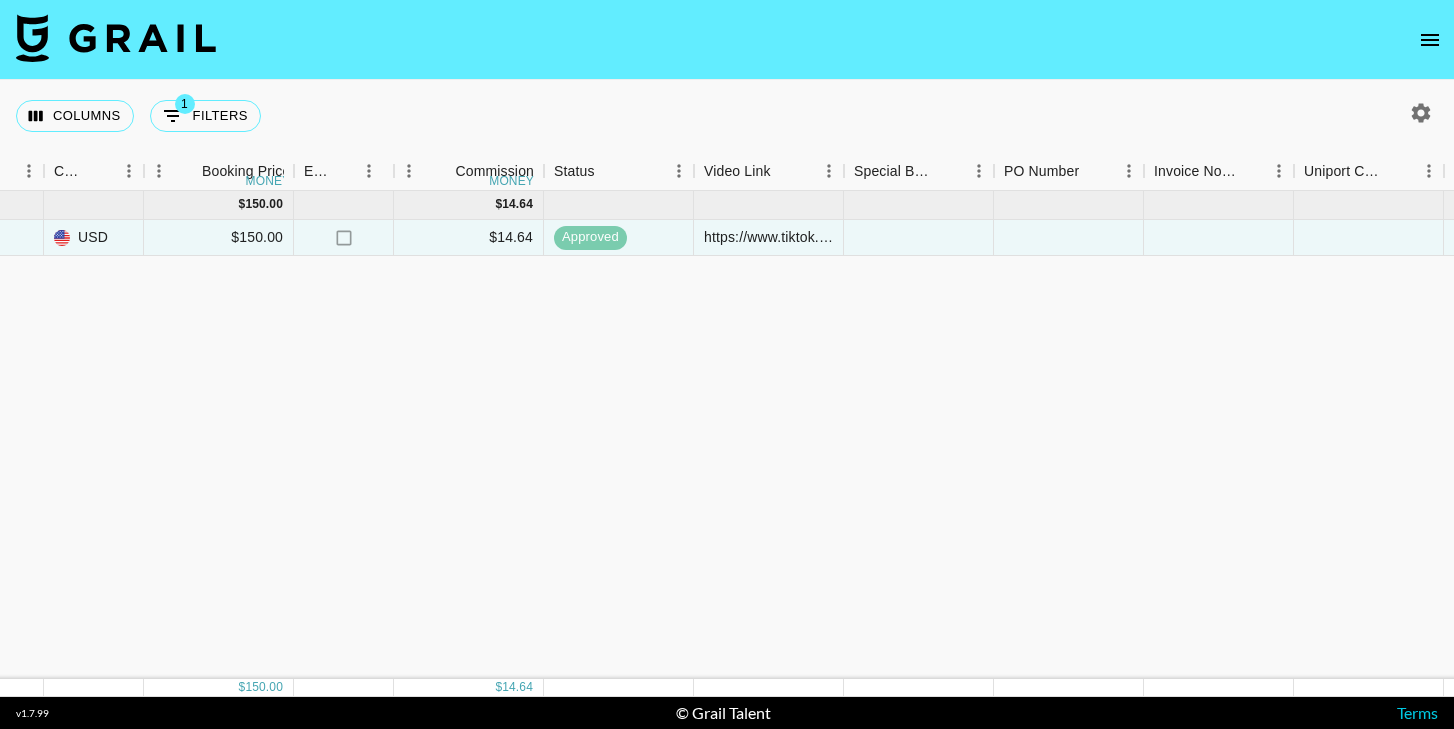click at bounding box center [116, 38] 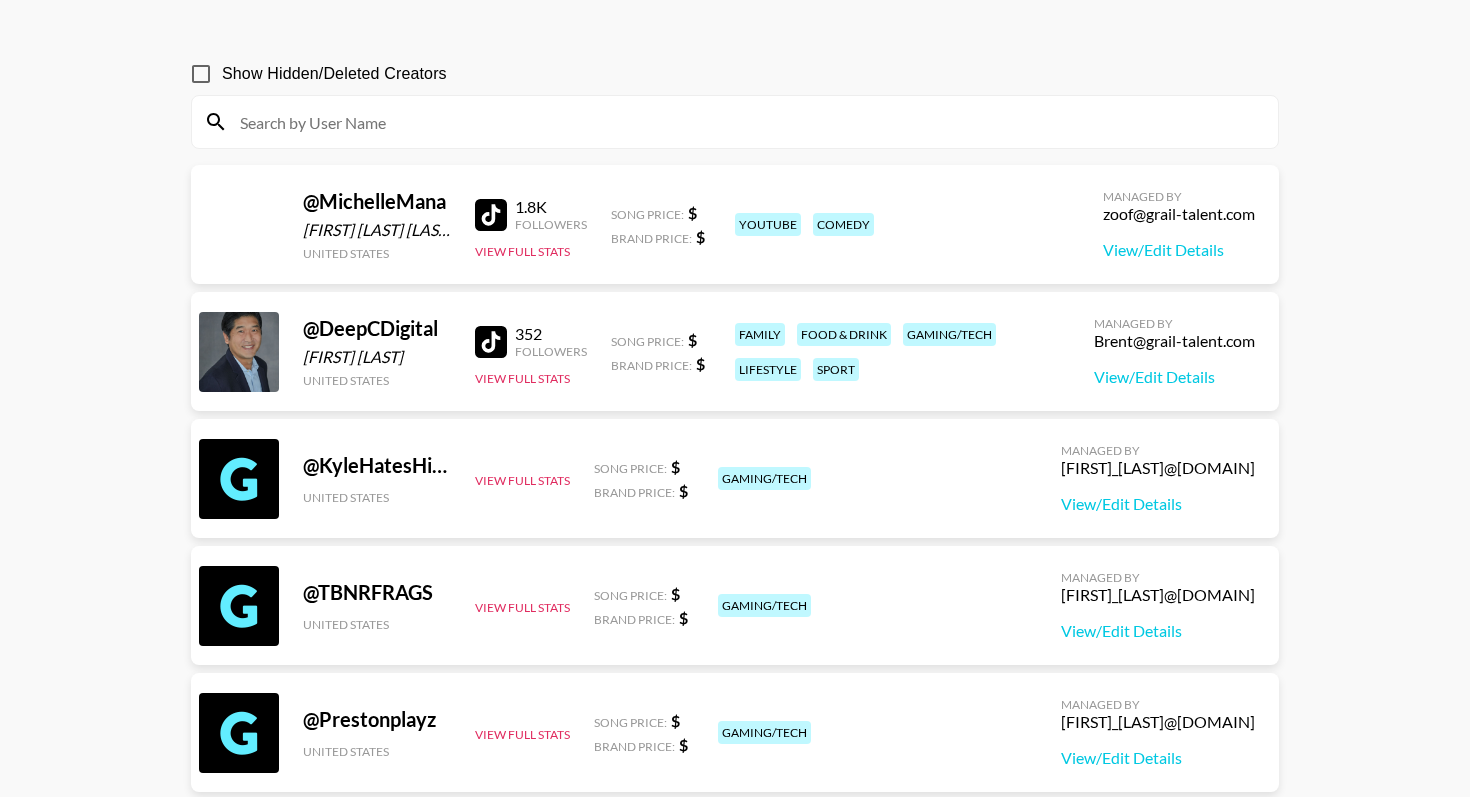 scroll, scrollTop: 0, scrollLeft: 0, axis: both 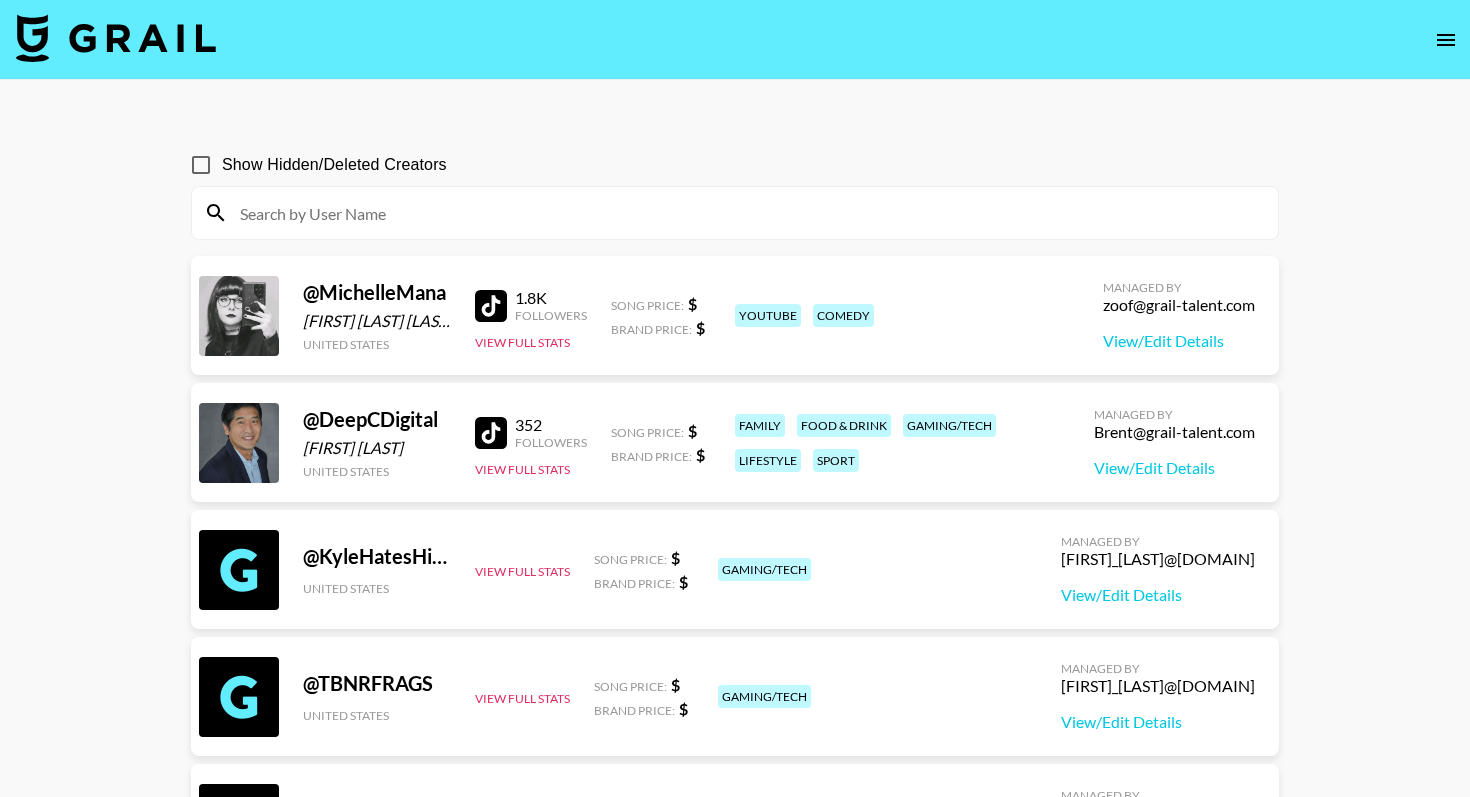 click 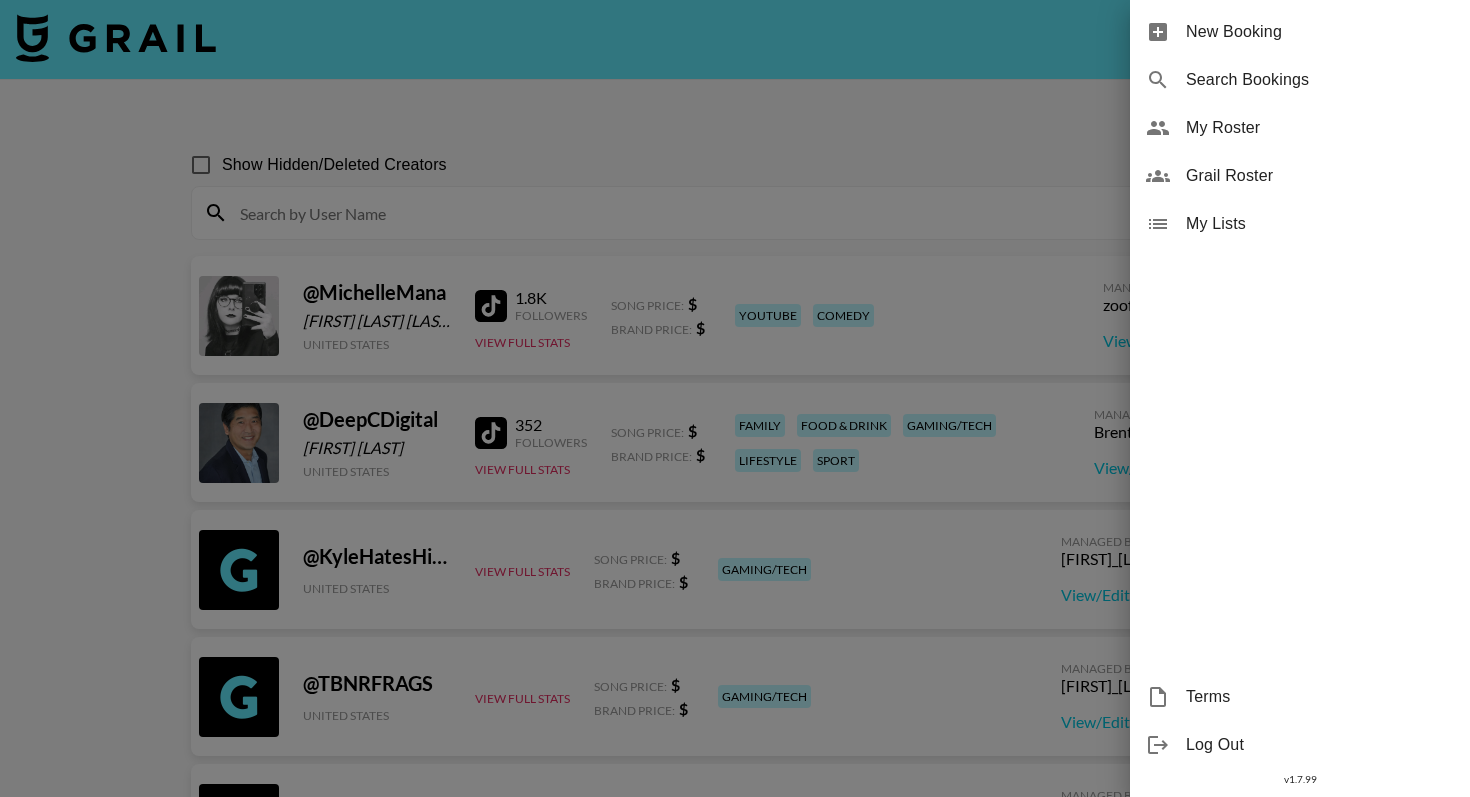 click on "My Roster" at bounding box center (1320, 128) 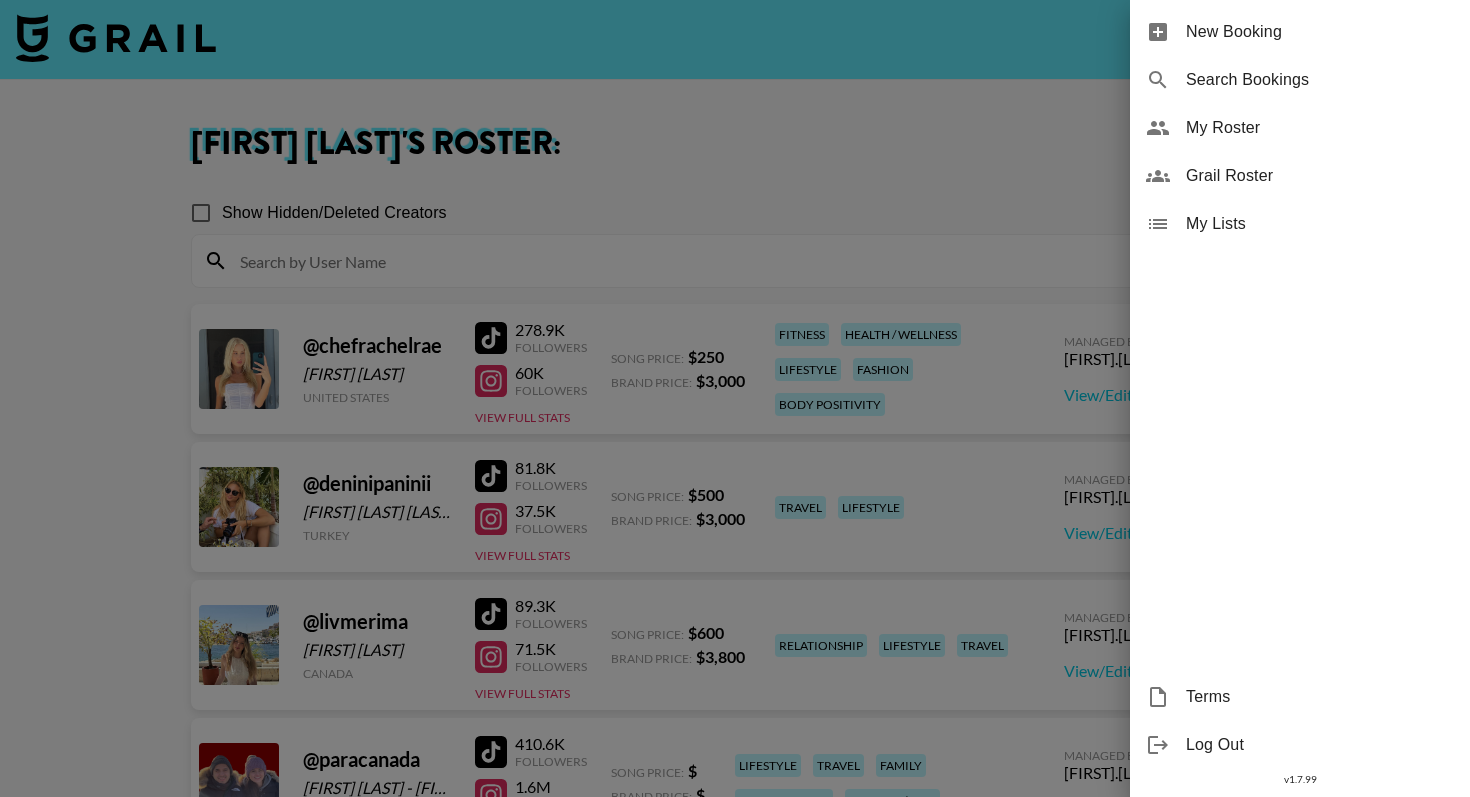 click at bounding box center [735, 398] 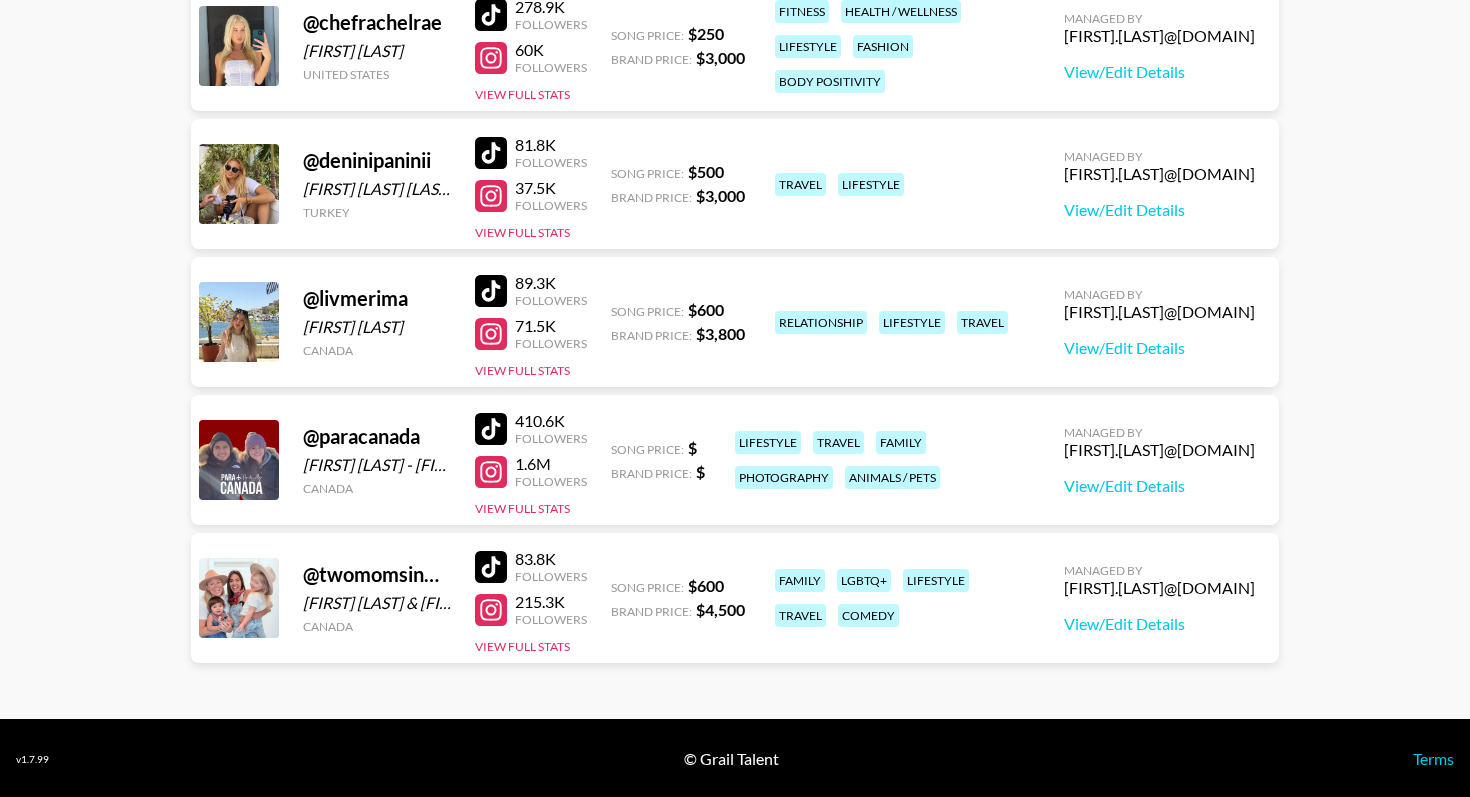 scroll, scrollTop: 325, scrollLeft: 0, axis: vertical 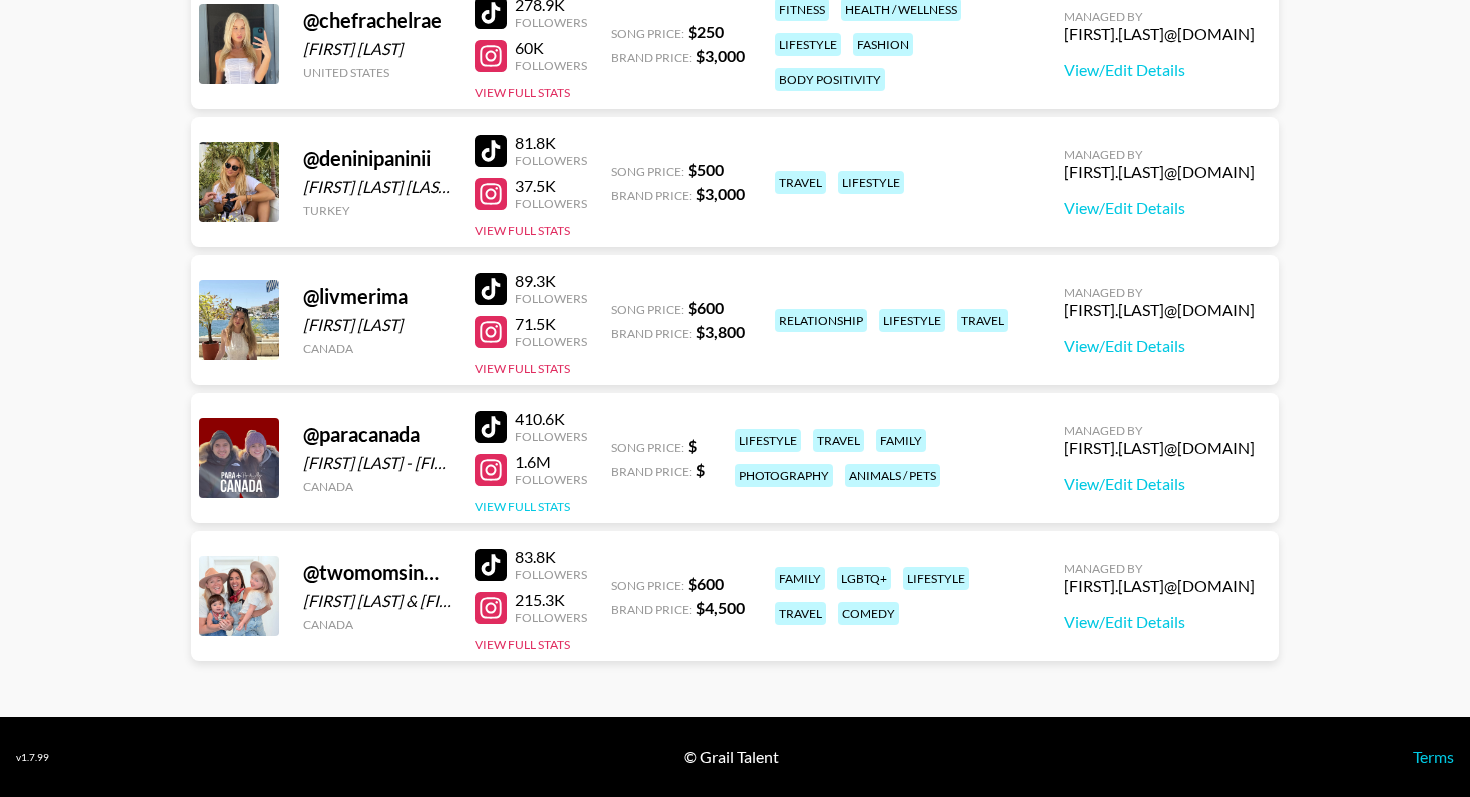 click on "View Full Stats" at bounding box center (522, 506) 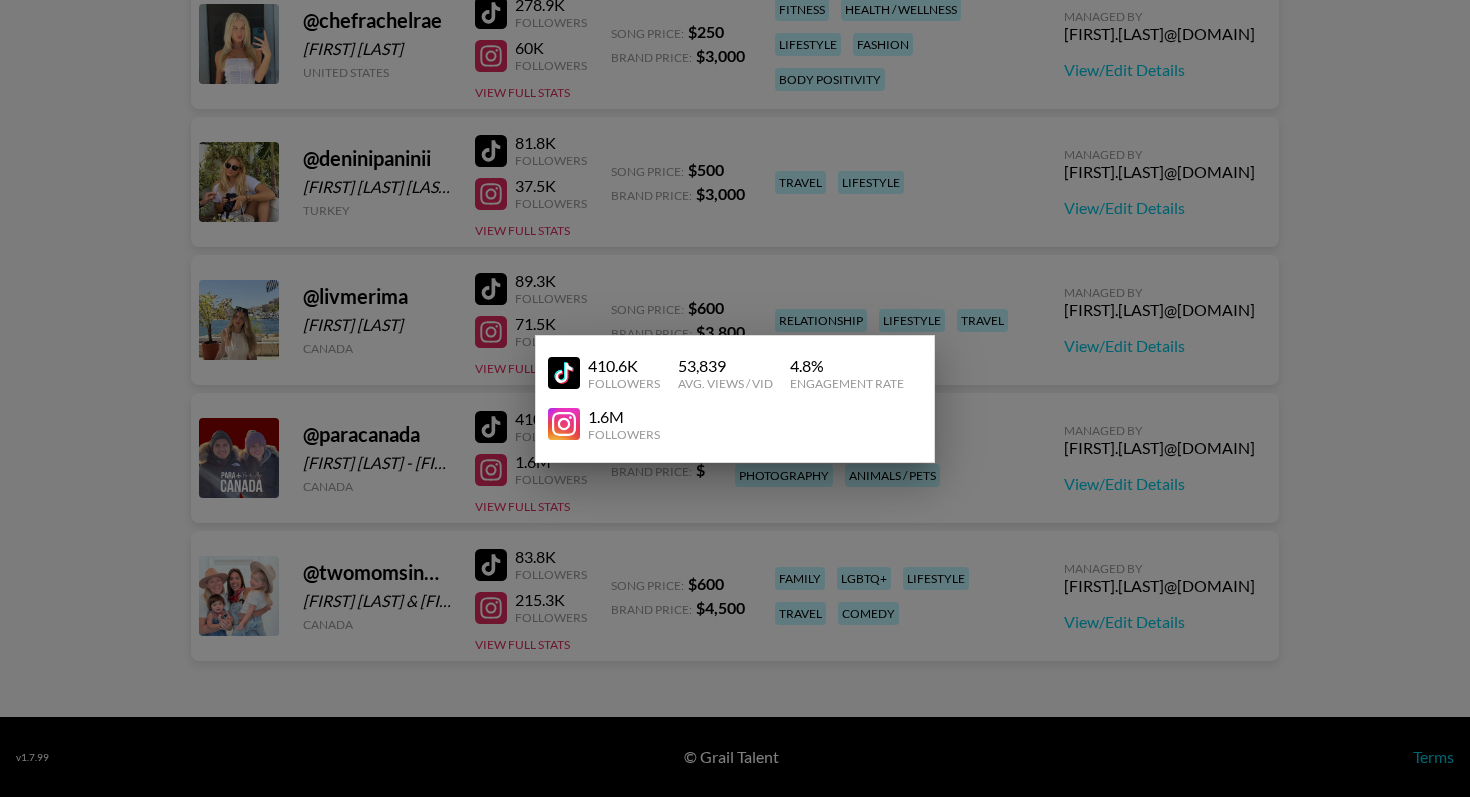 click at bounding box center (735, 398) 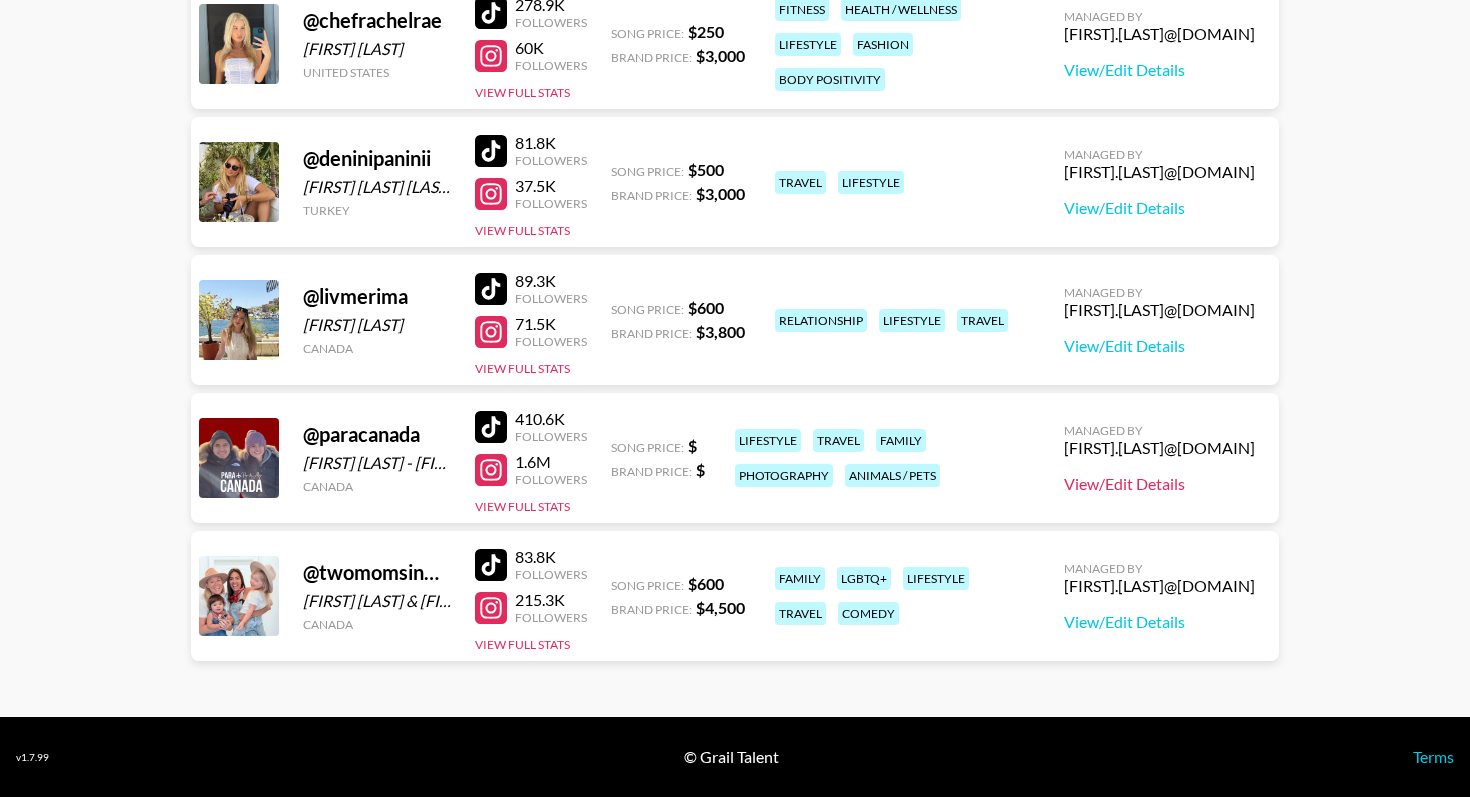 click on "View/Edit Details" at bounding box center [1159, 484] 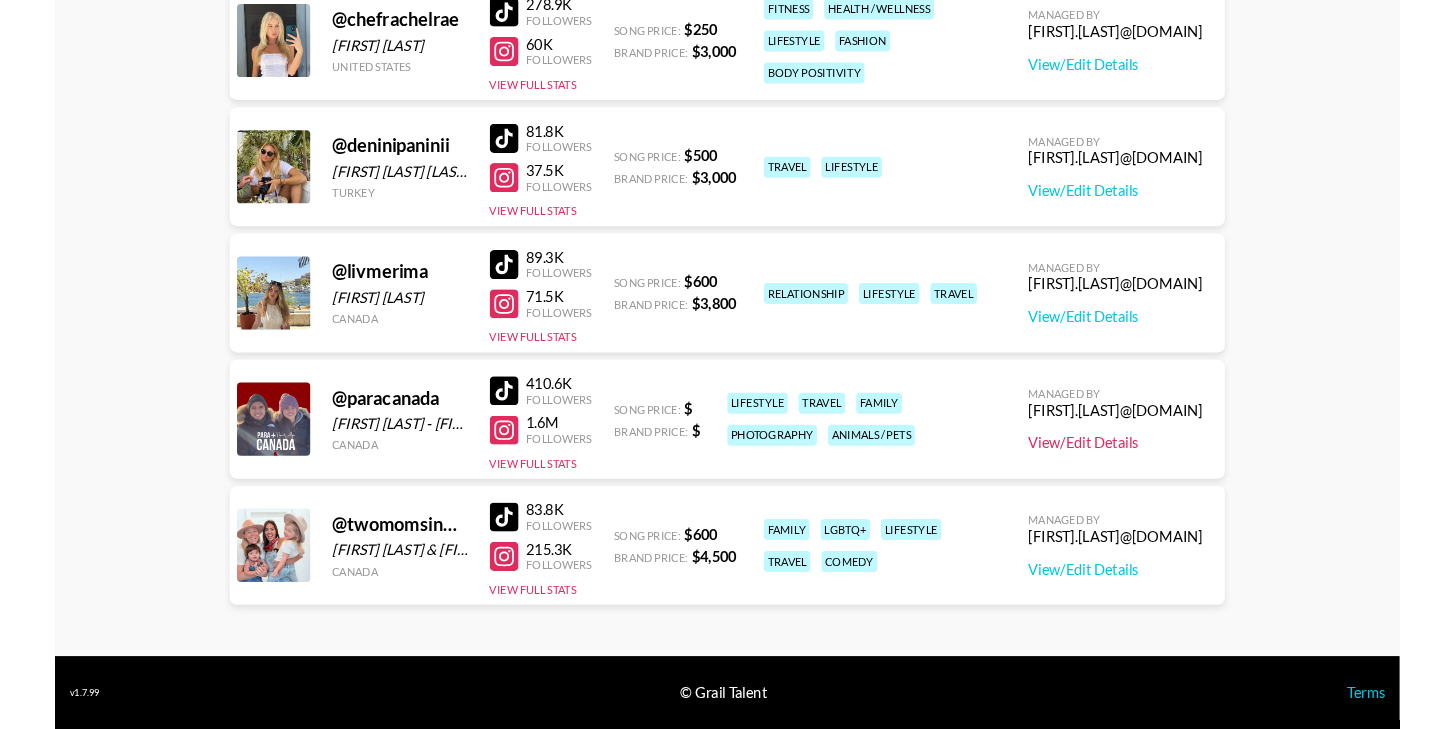 scroll, scrollTop: 0, scrollLeft: 0, axis: both 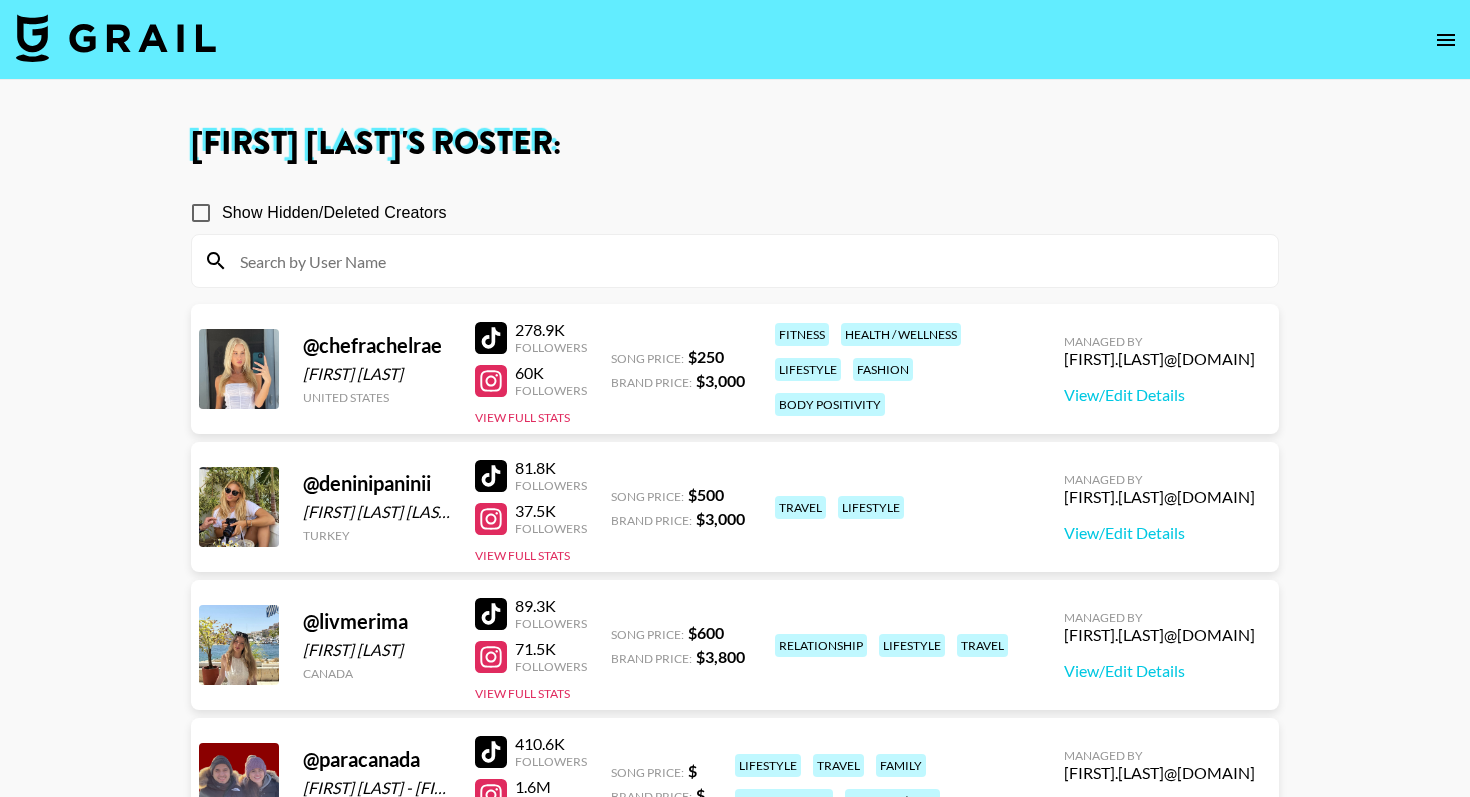 click at bounding box center (116, 38) 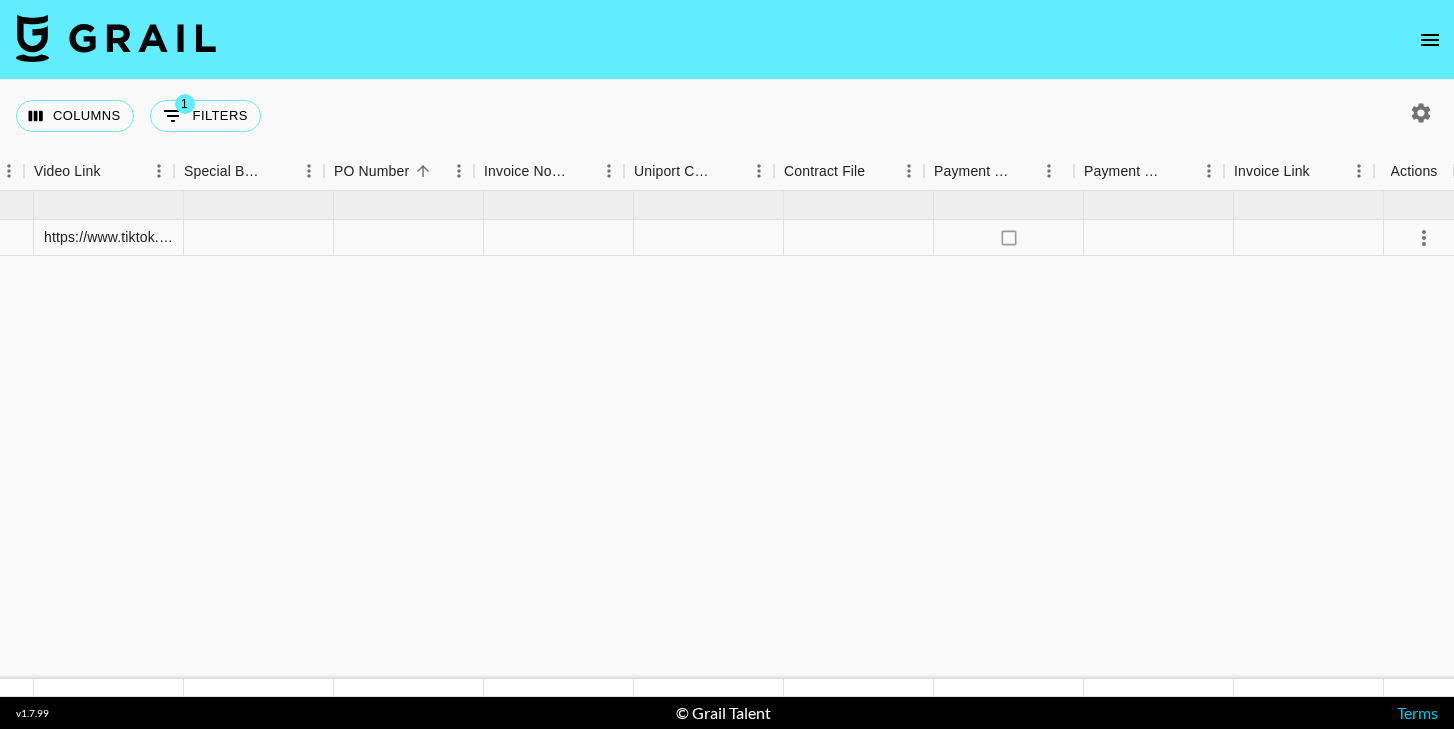 scroll, scrollTop: 0, scrollLeft: 1866, axis: horizontal 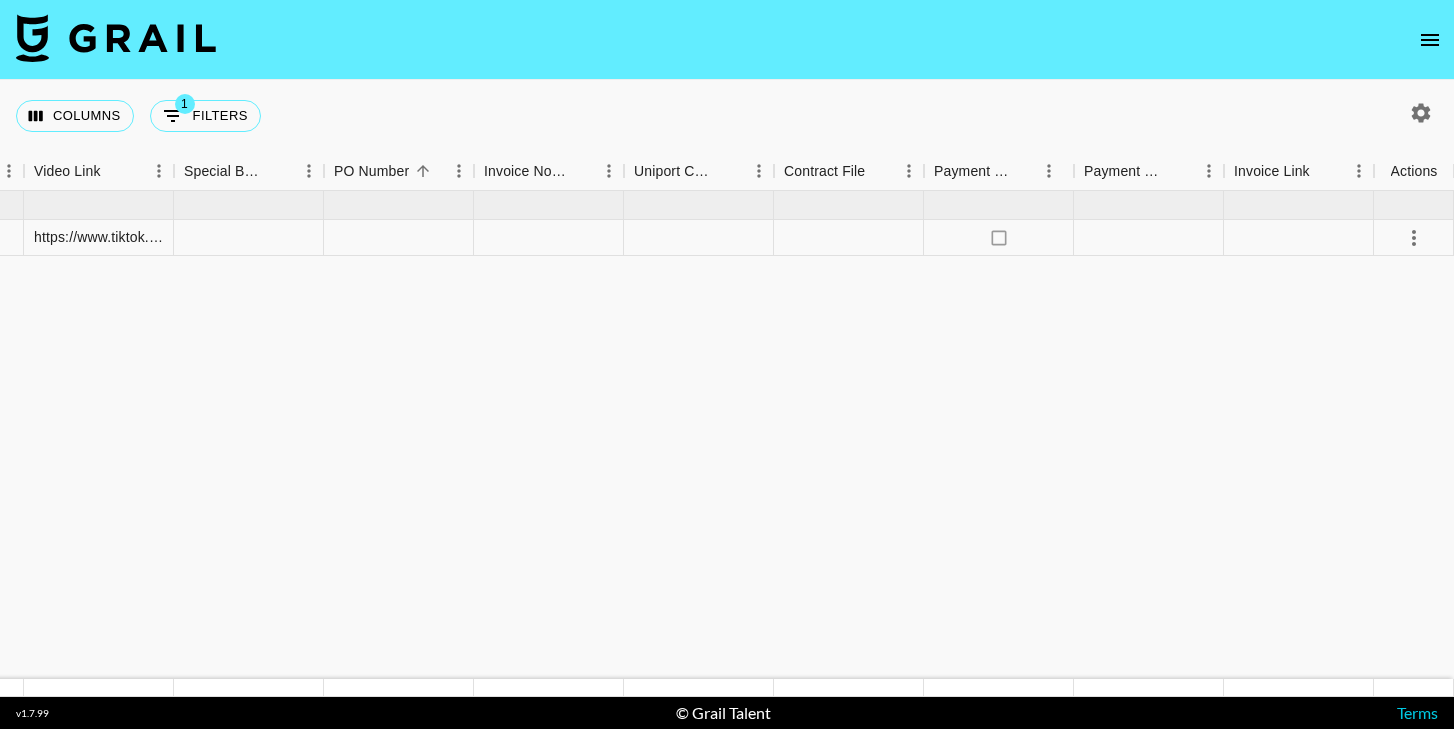 click at bounding box center (116, 40) 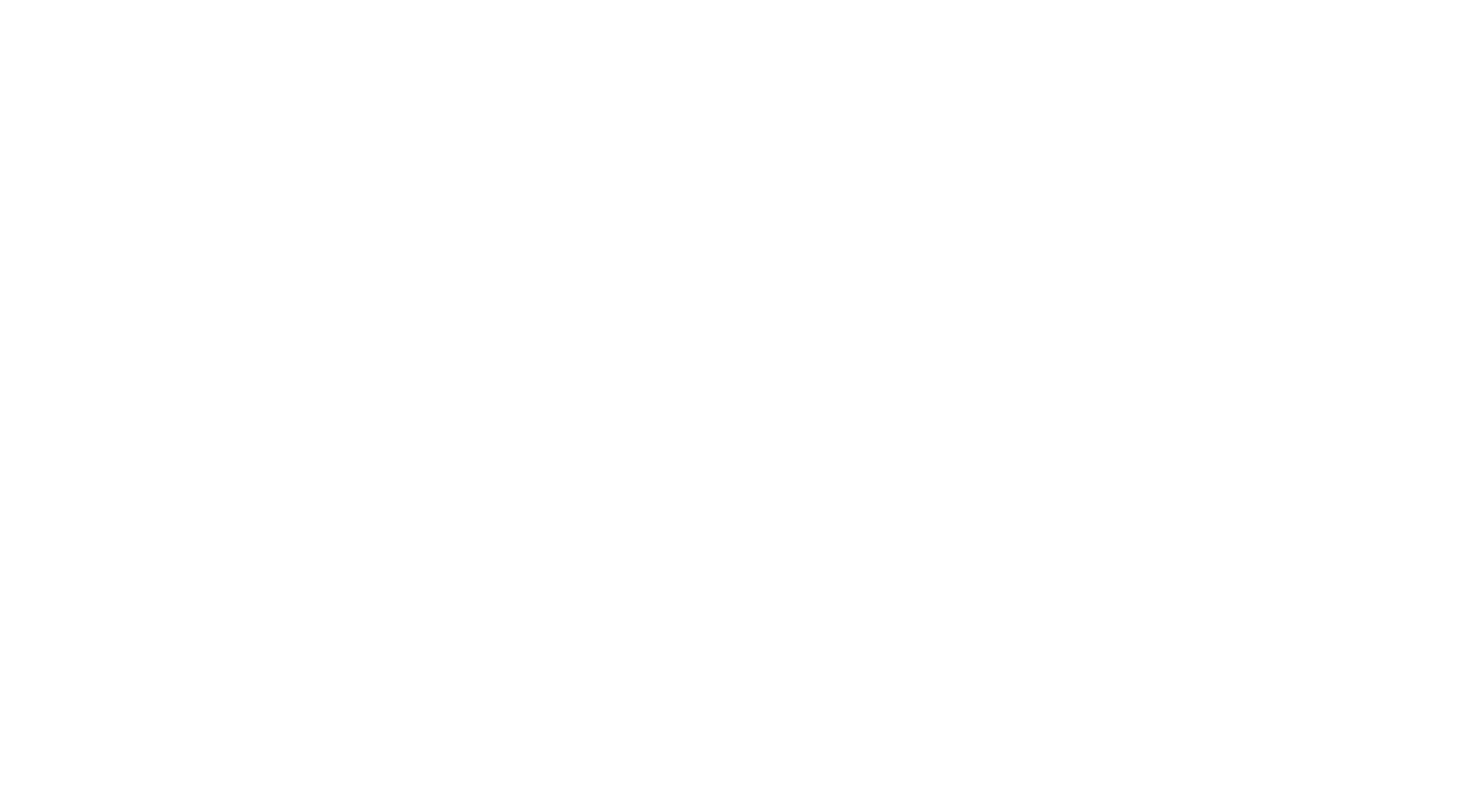 scroll, scrollTop: 0, scrollLeft: 0, axis: both 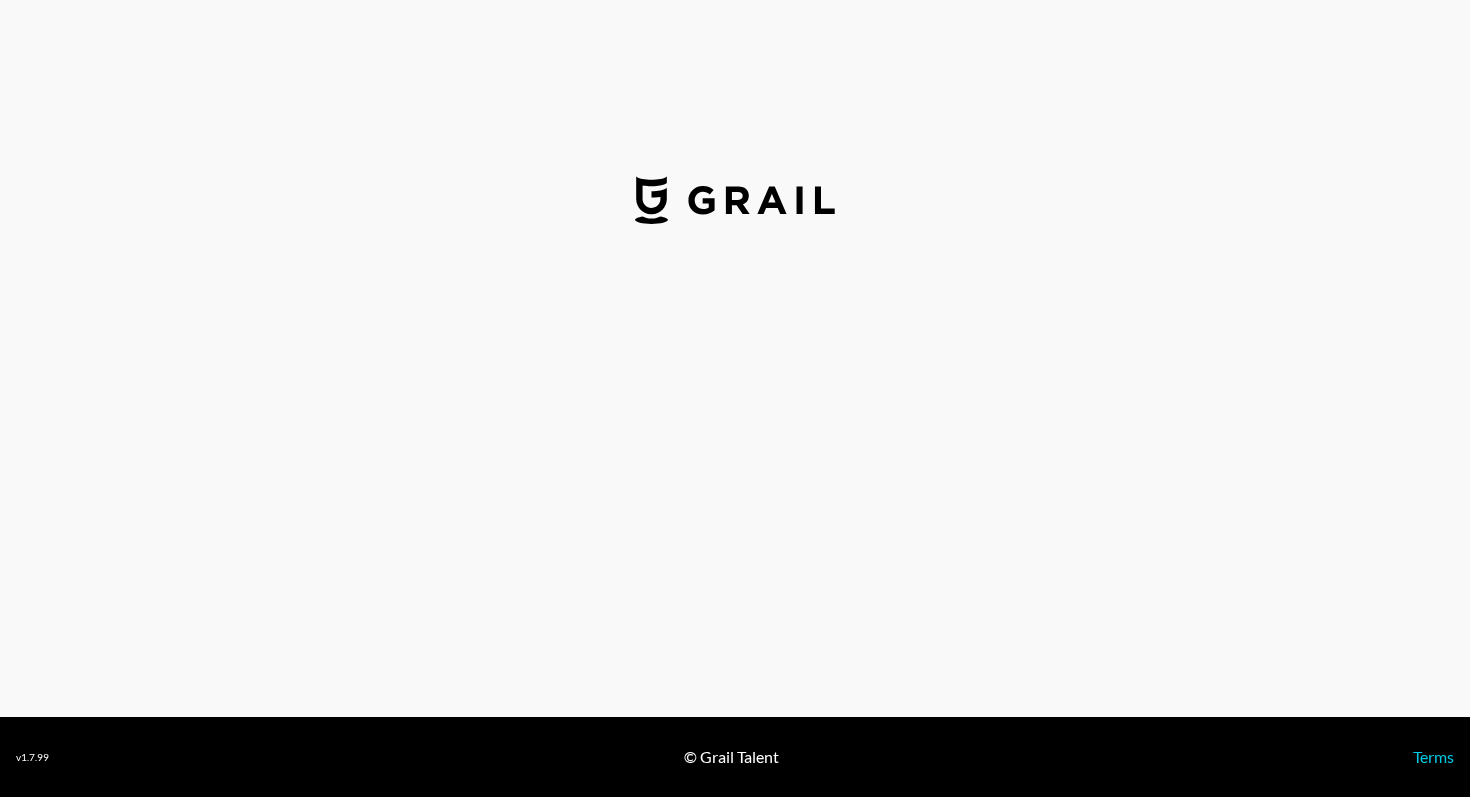 select on "USD" 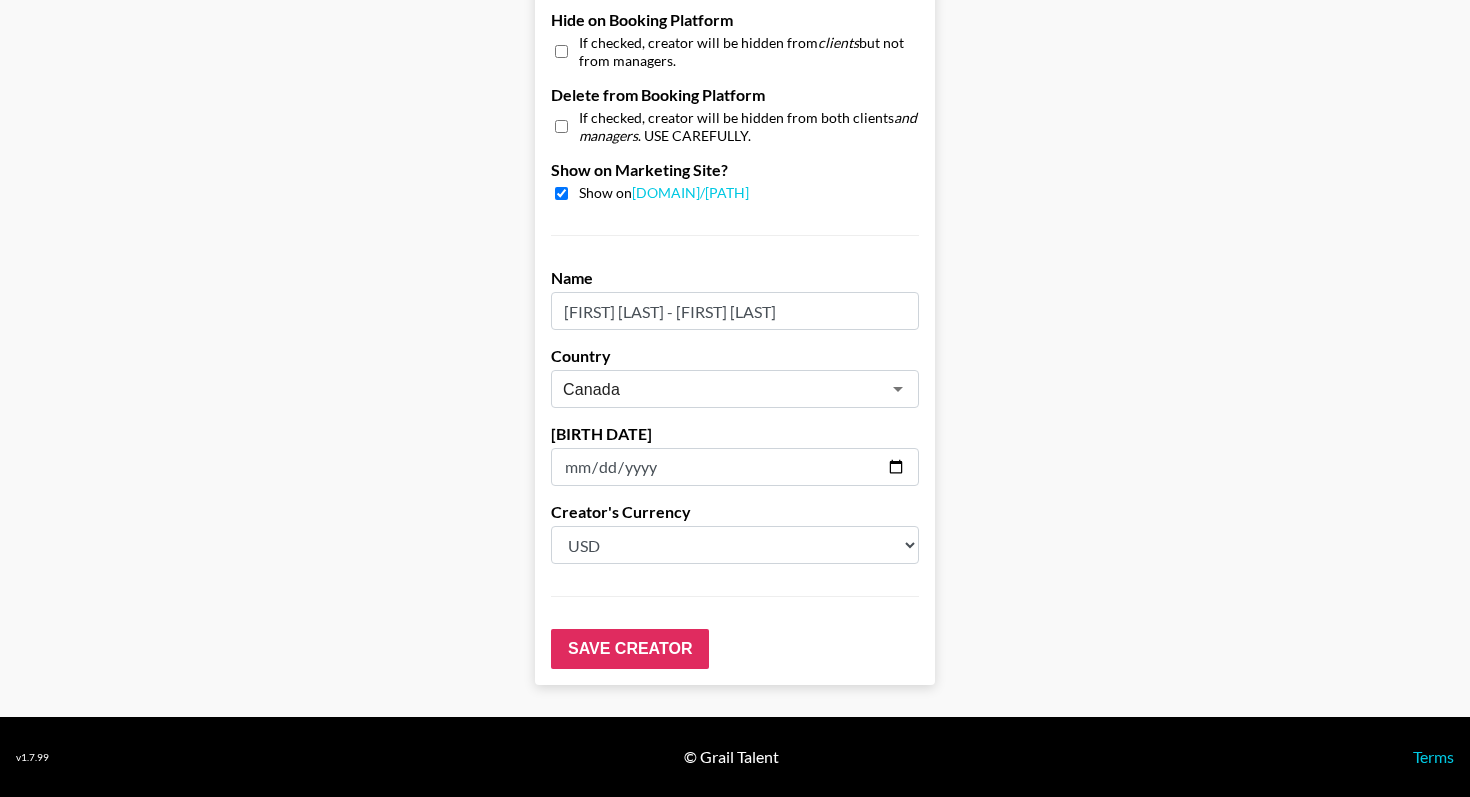 scroll, scrollTop: 1875, scrollLeft: 0, axis: vertical 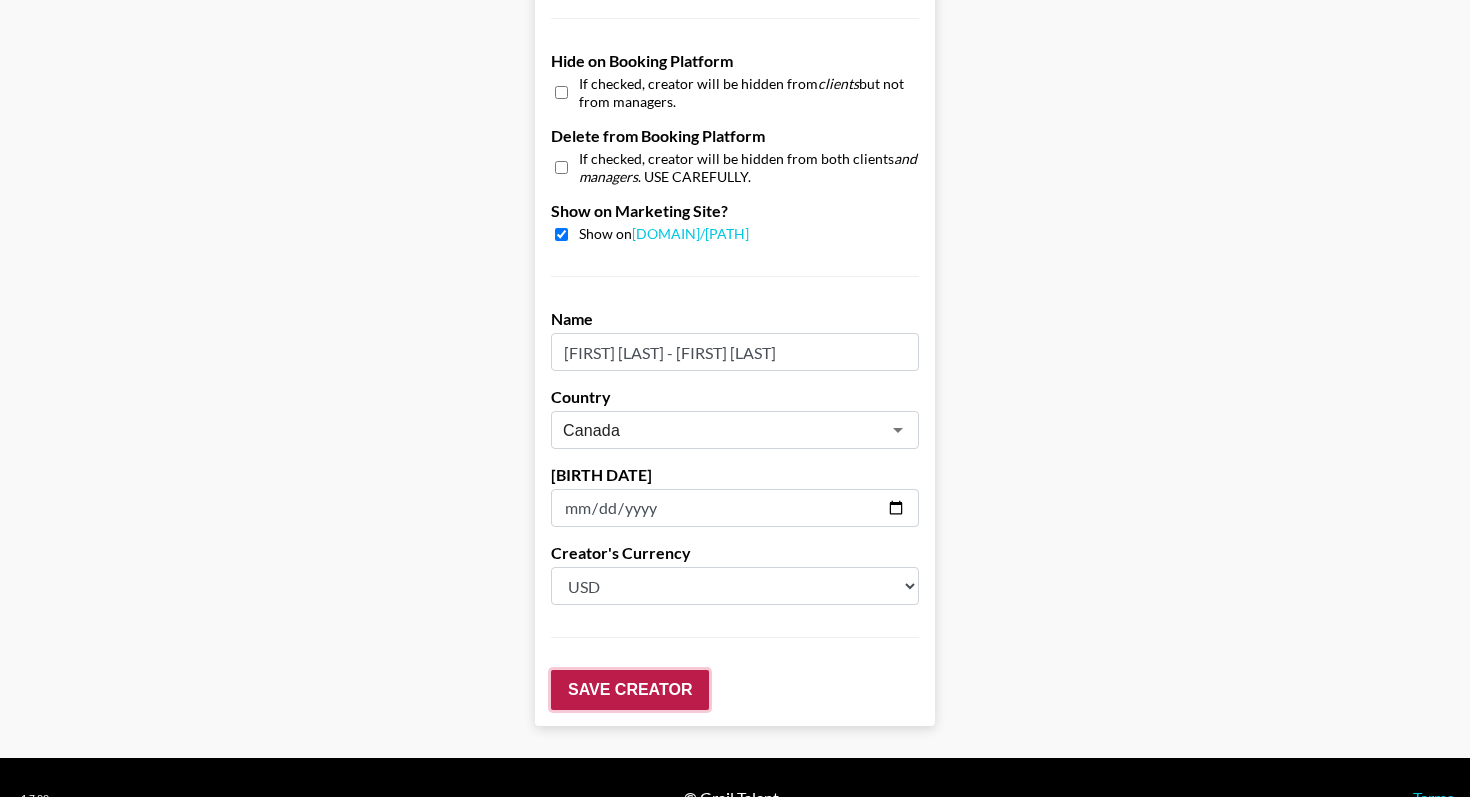 click on "Save Creator" at bounding box center (630, 690) 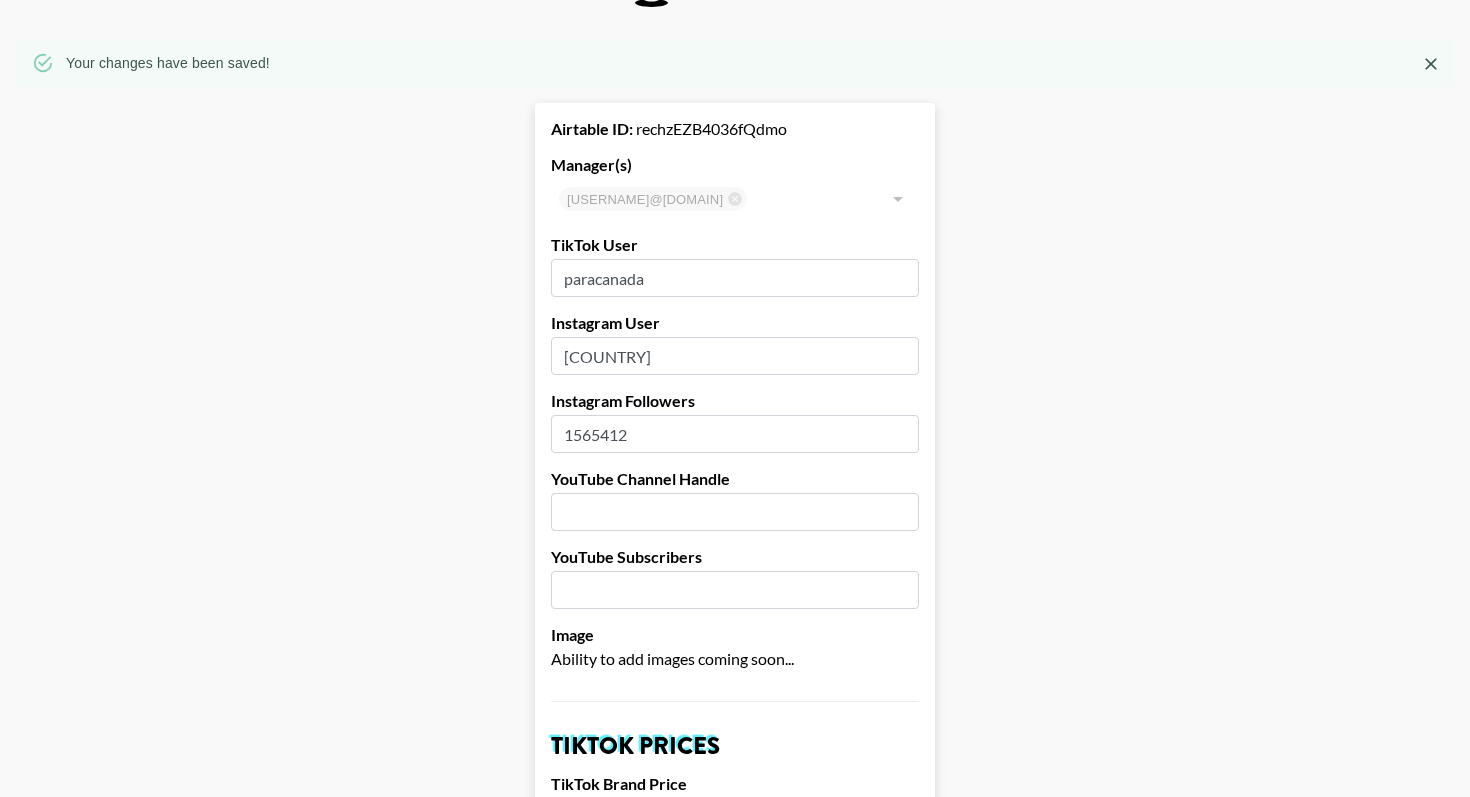 scroll, scrollTop: 0, scrollLeft: 0, axis: both 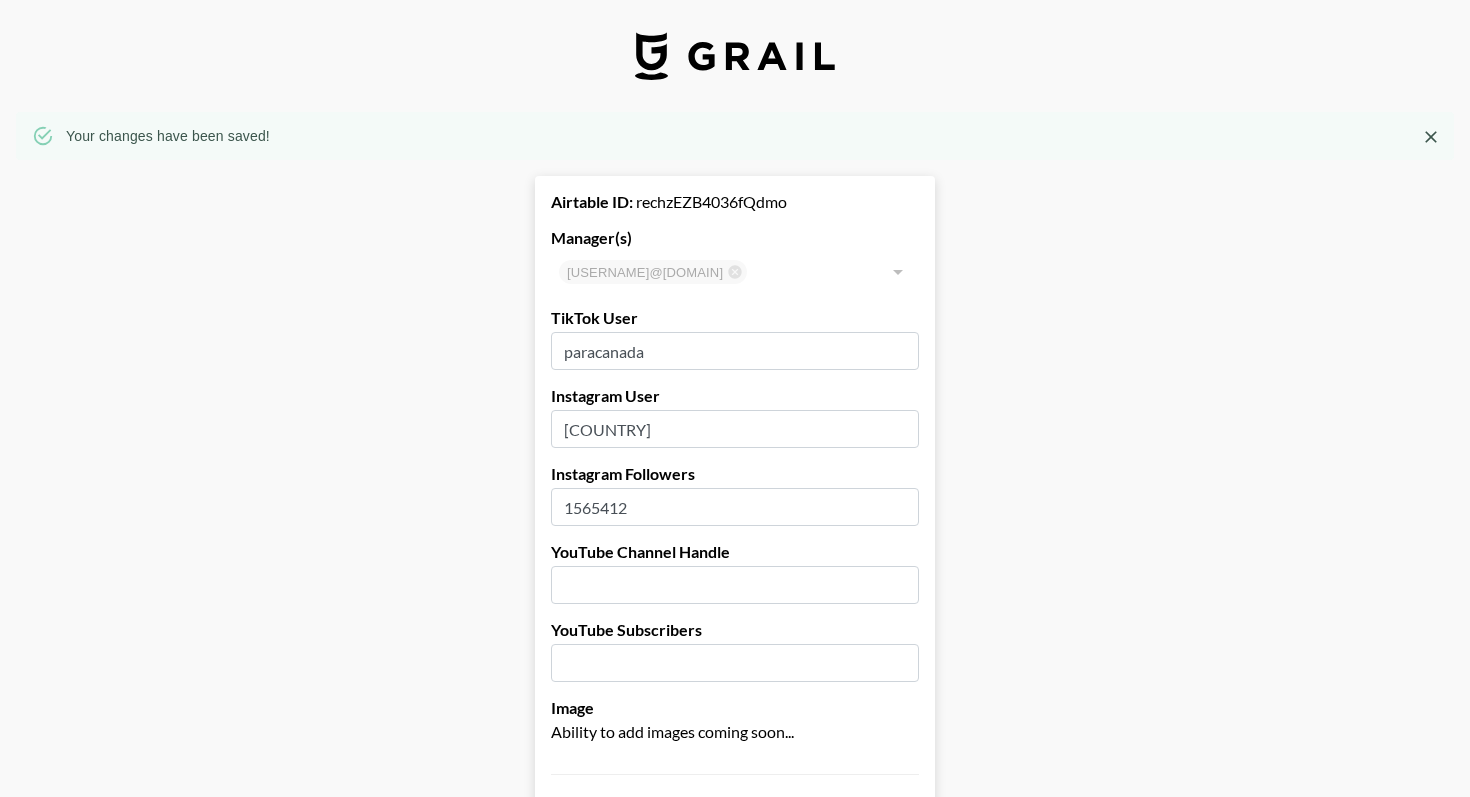 click at bounding box center (735, 56) 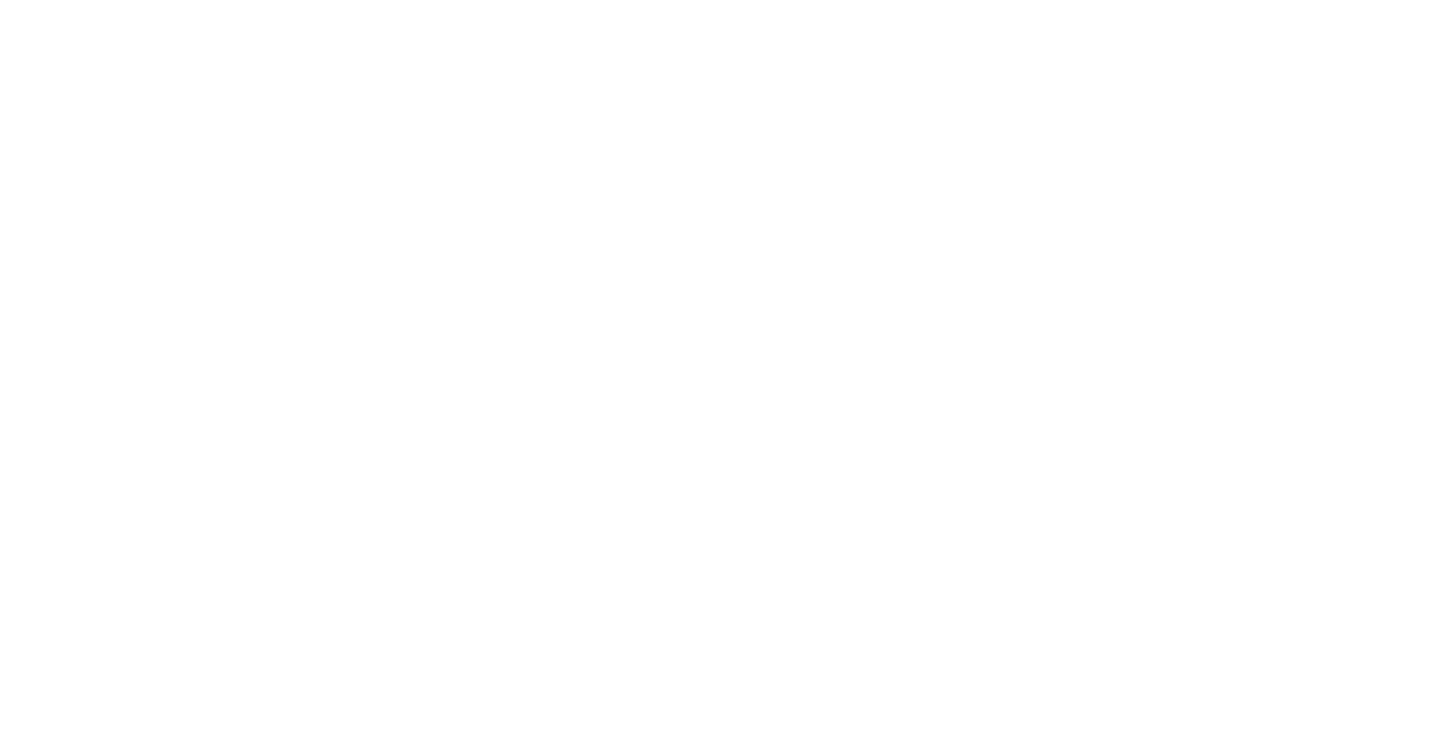 scroll, scrollTop: 0, scrollLeft: 0, axis: both 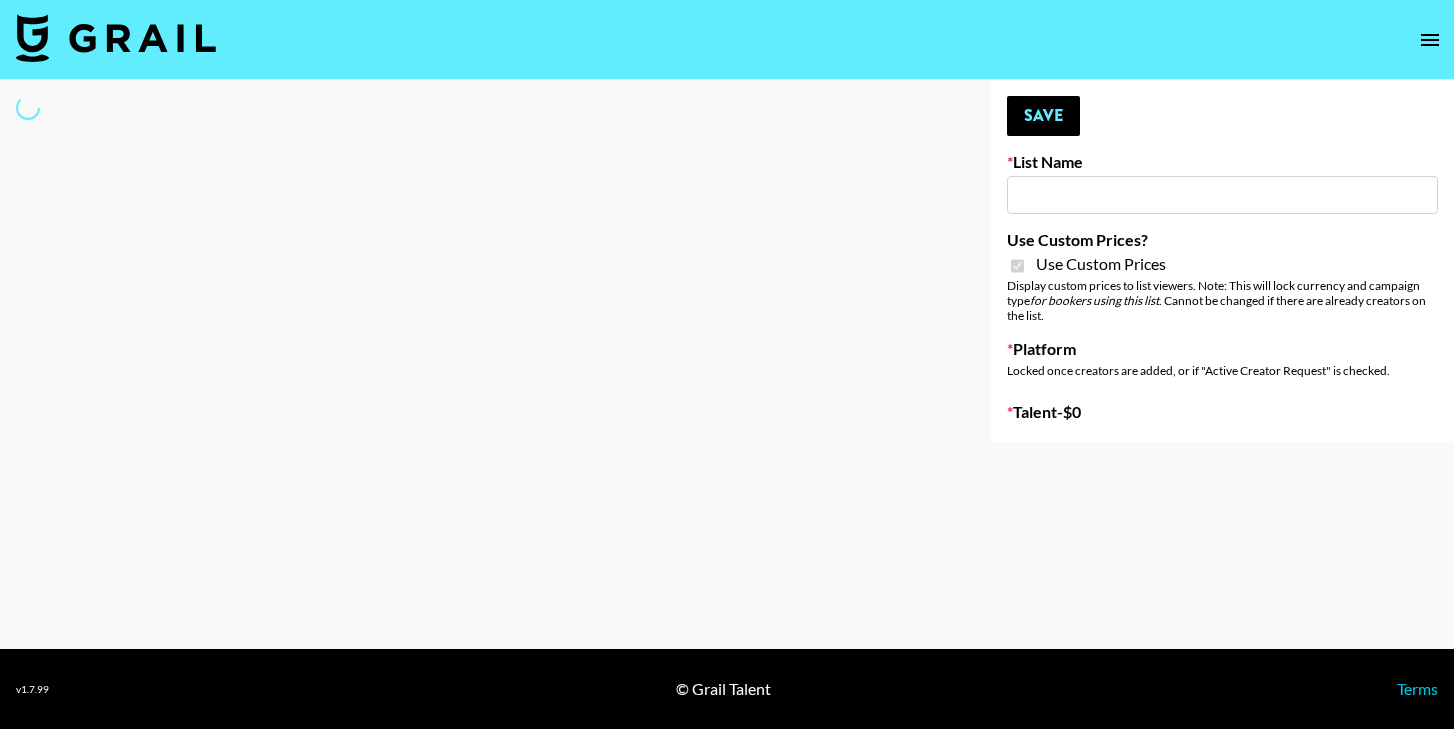 type on "AirBrush Glow Filter - USA - IG" 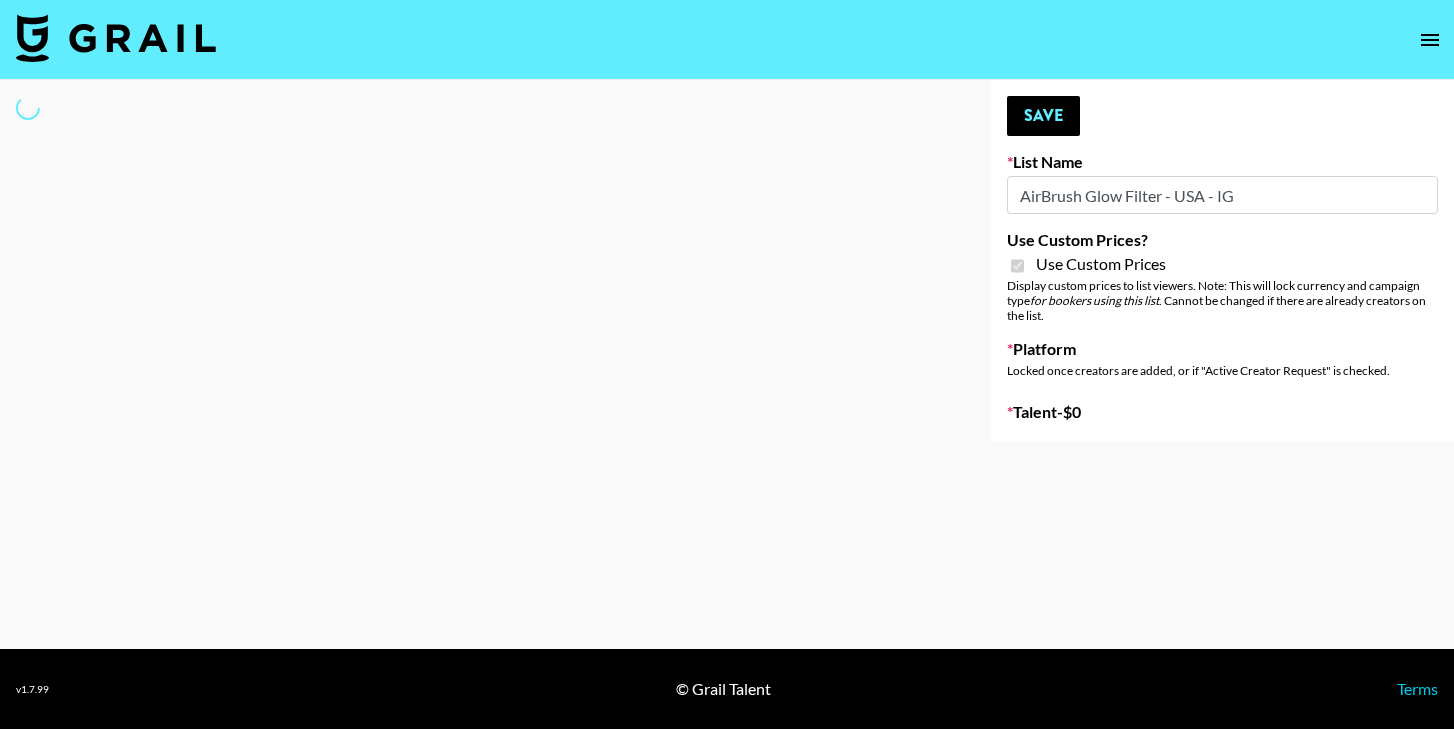 select on "Brand" 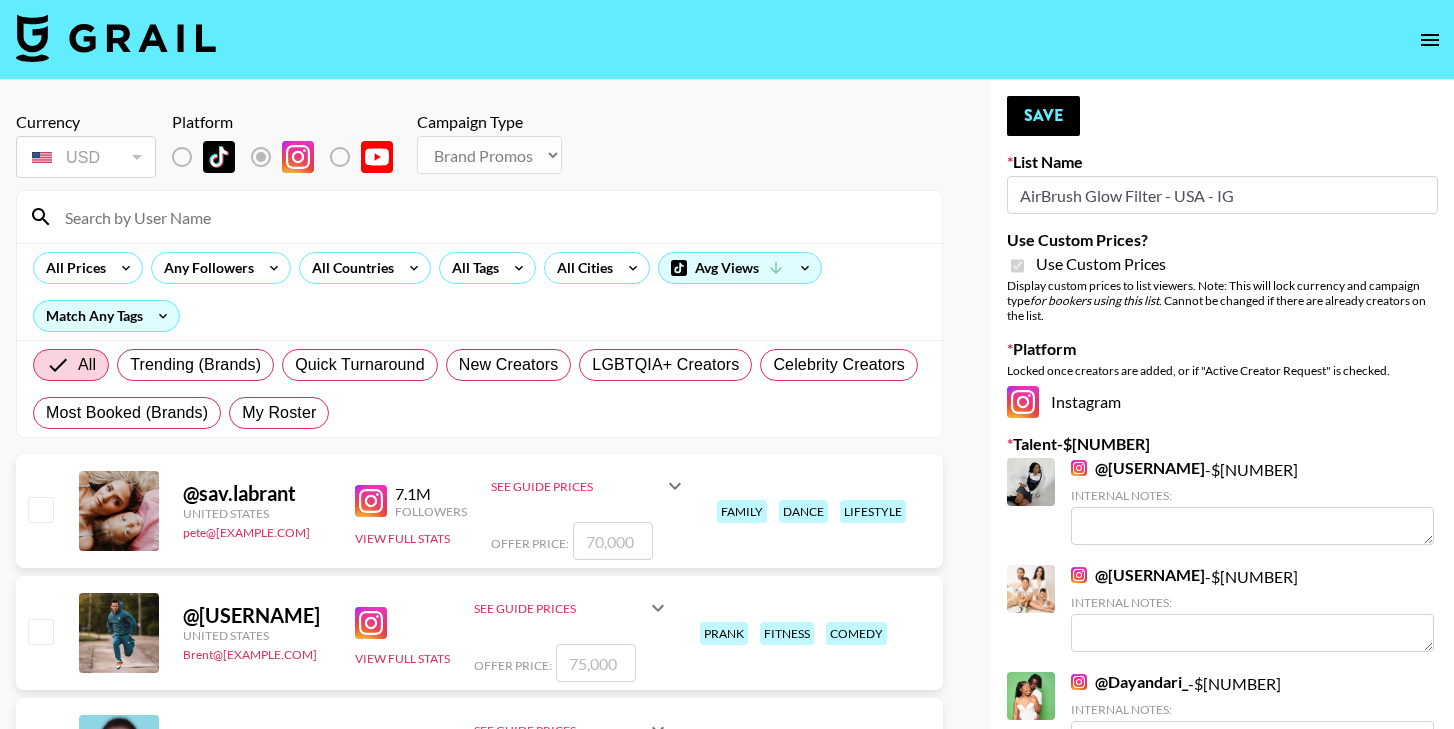 click at bounding box center [491, 217] 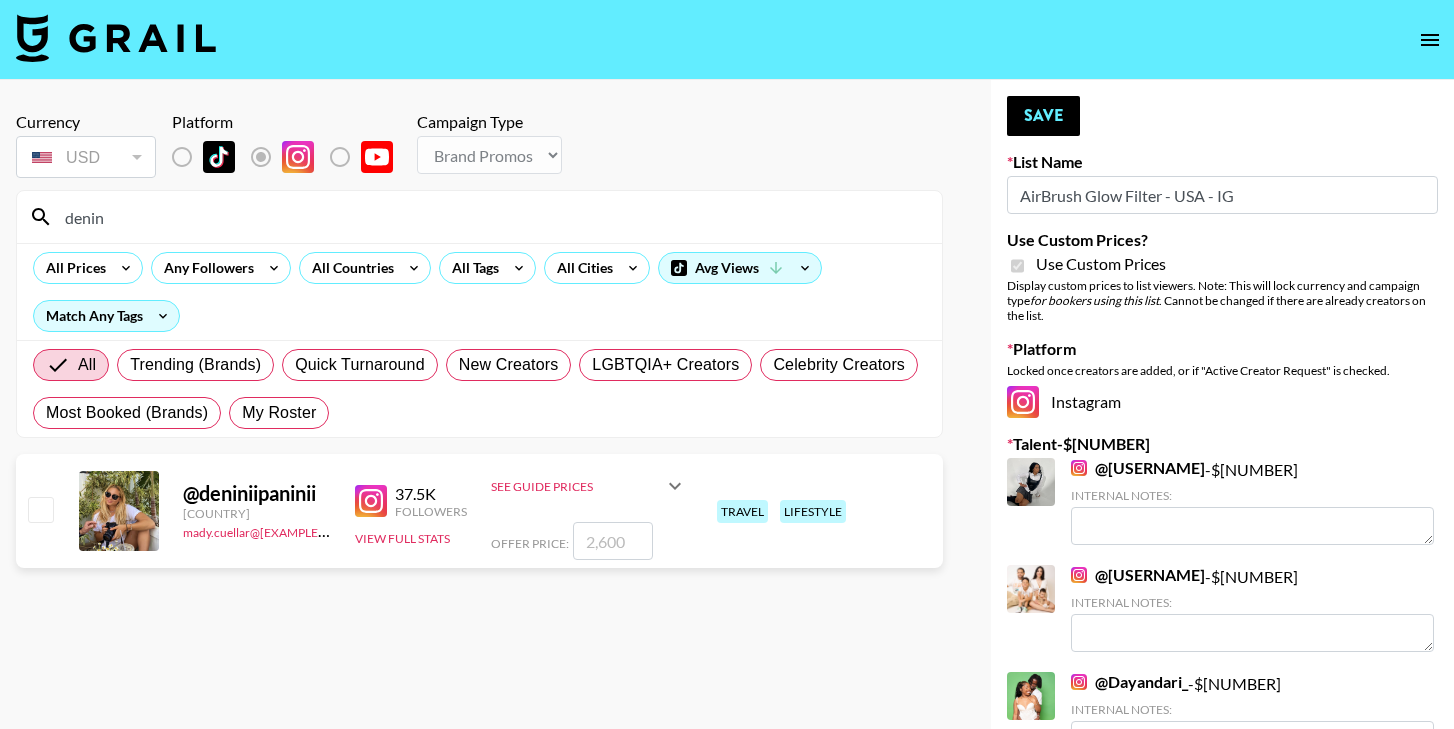 type on "denin" 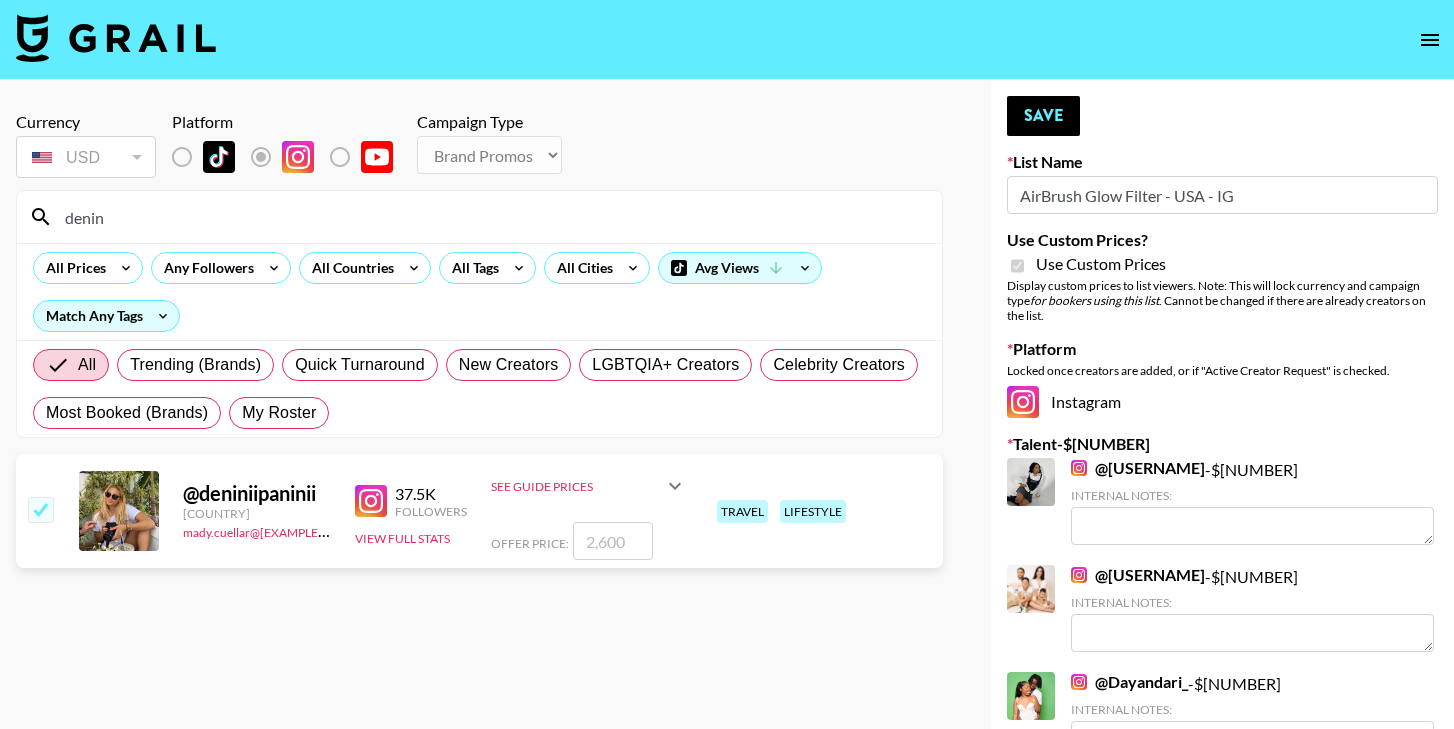 checkbox on "true" 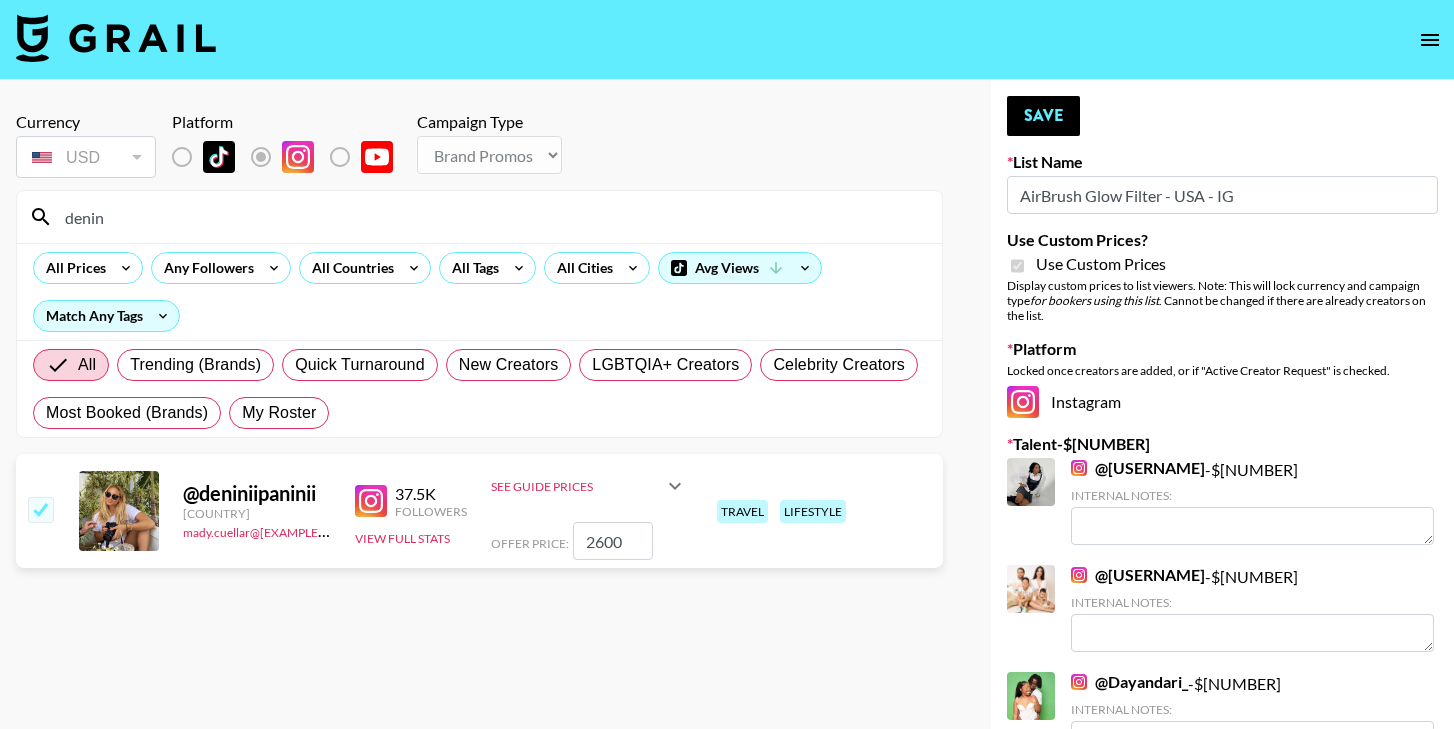 click 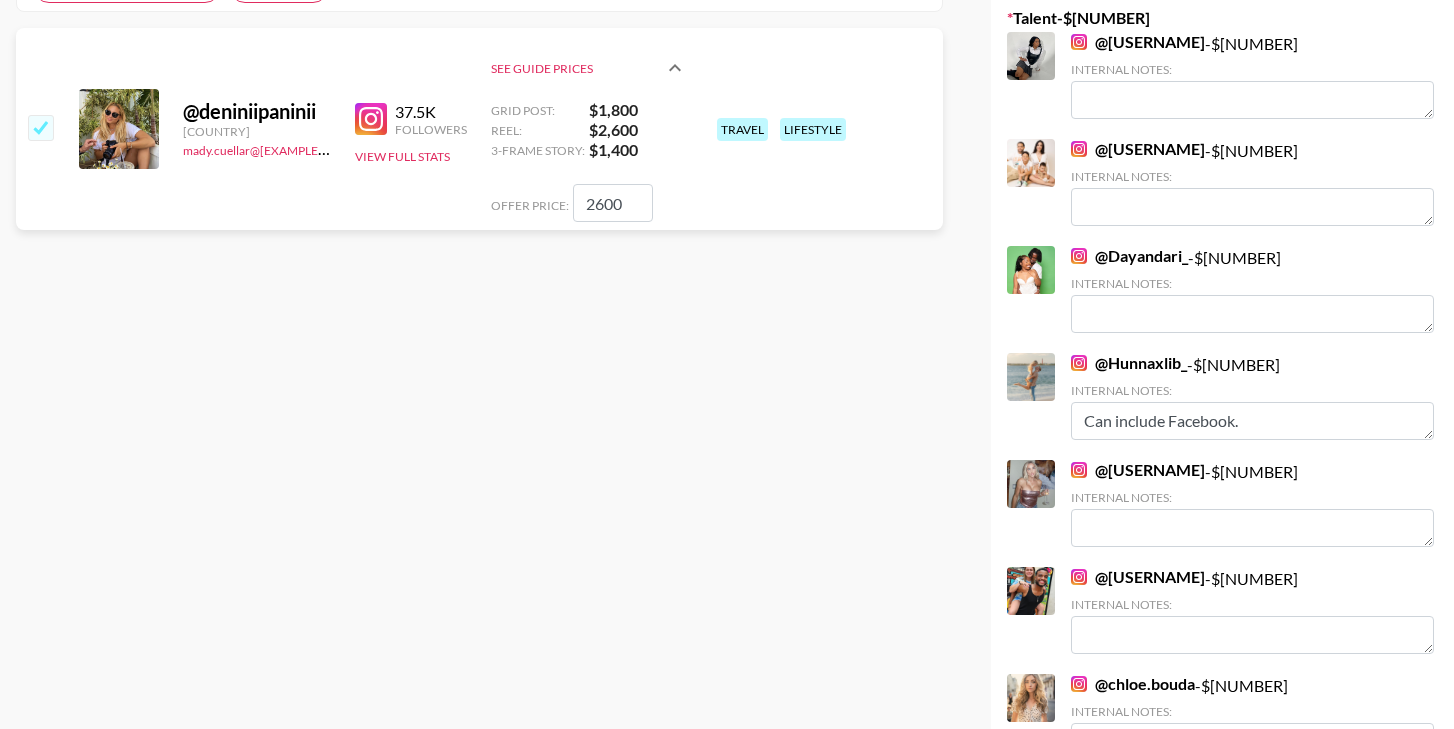 scroll, scrollTop: 270, scrollLeft: 0, axis: vertical 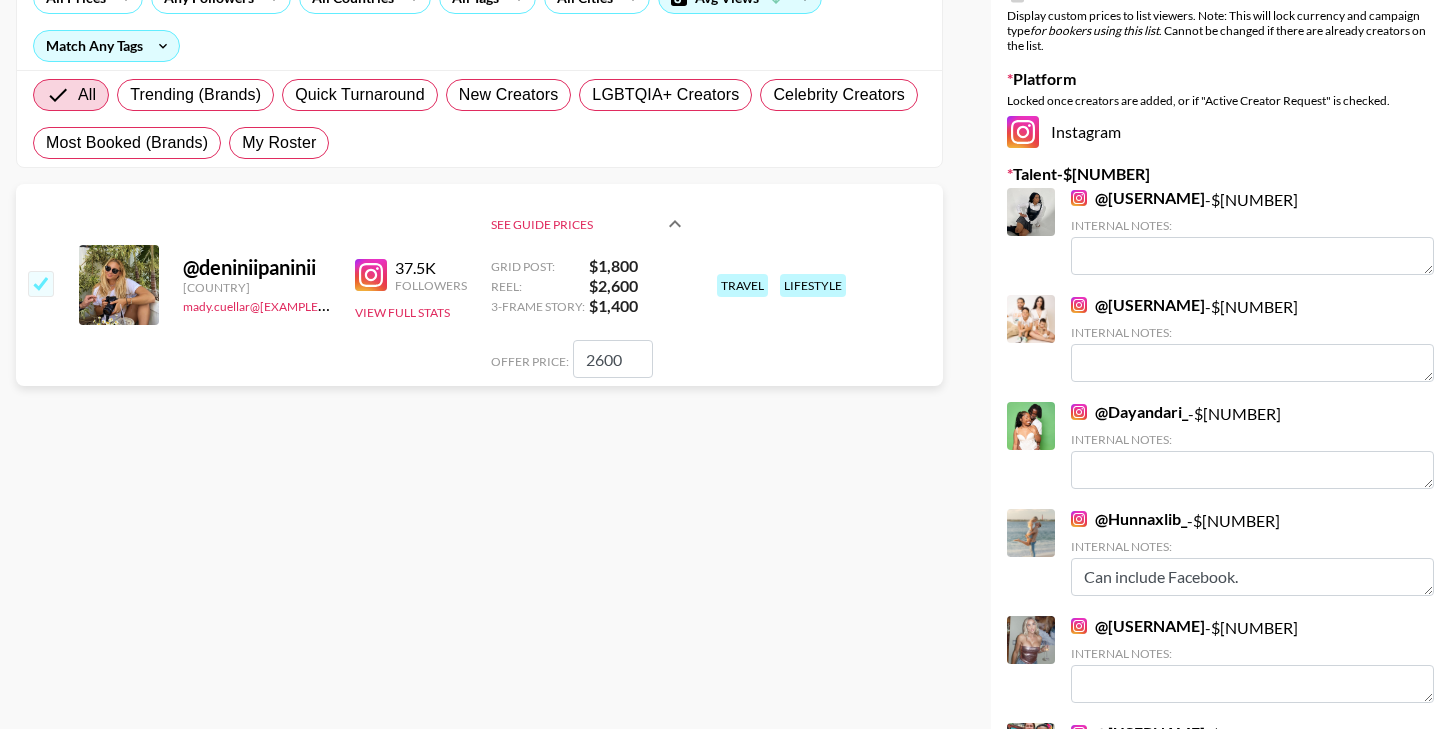 click on "2600" at bounding box center [613, 359] 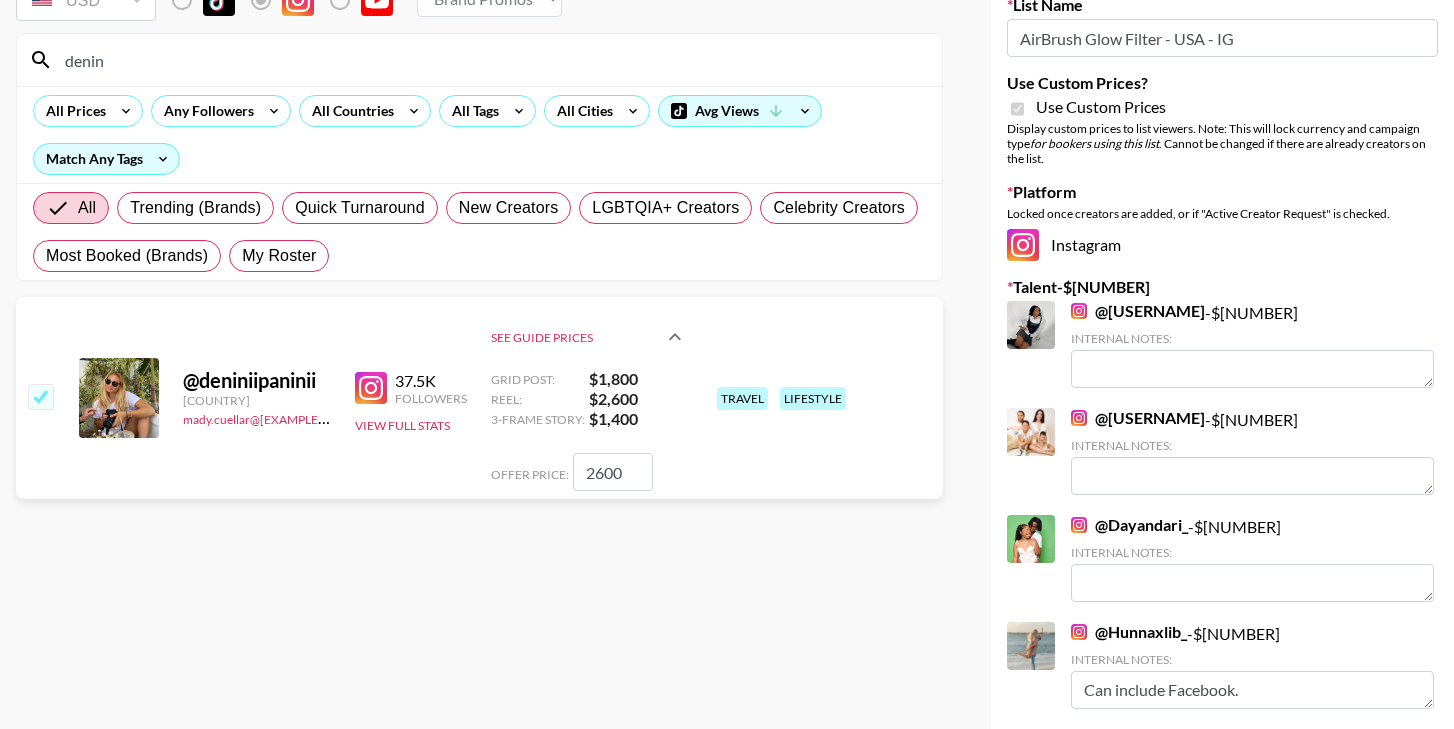 scroll, scrollTop: 0, scrollLeft: 0, axis: both 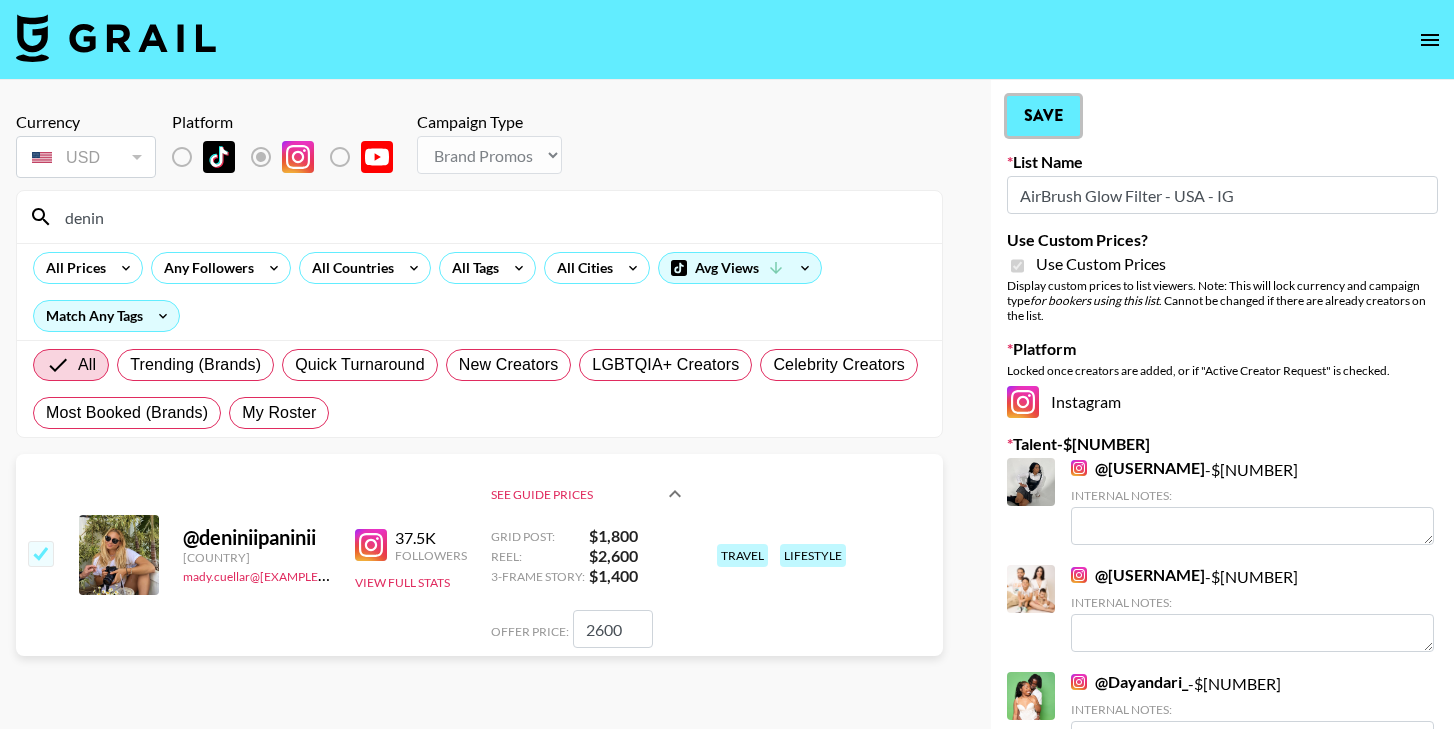 click on "Save" at bounding box center (1043, 116) 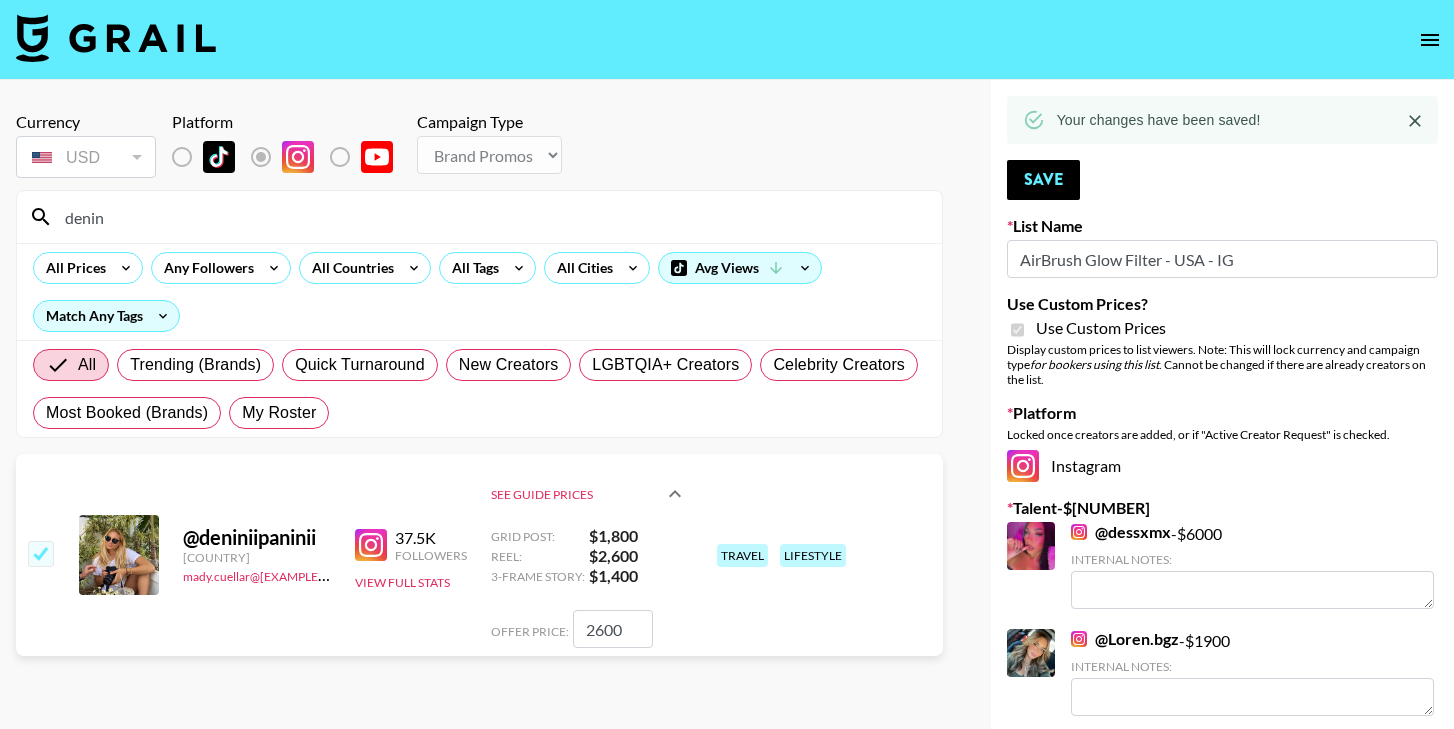 drag, startPoint x: 189, startPoint y: 224, endPoint x: 4, endPoint y: 208, distance: 185.6906 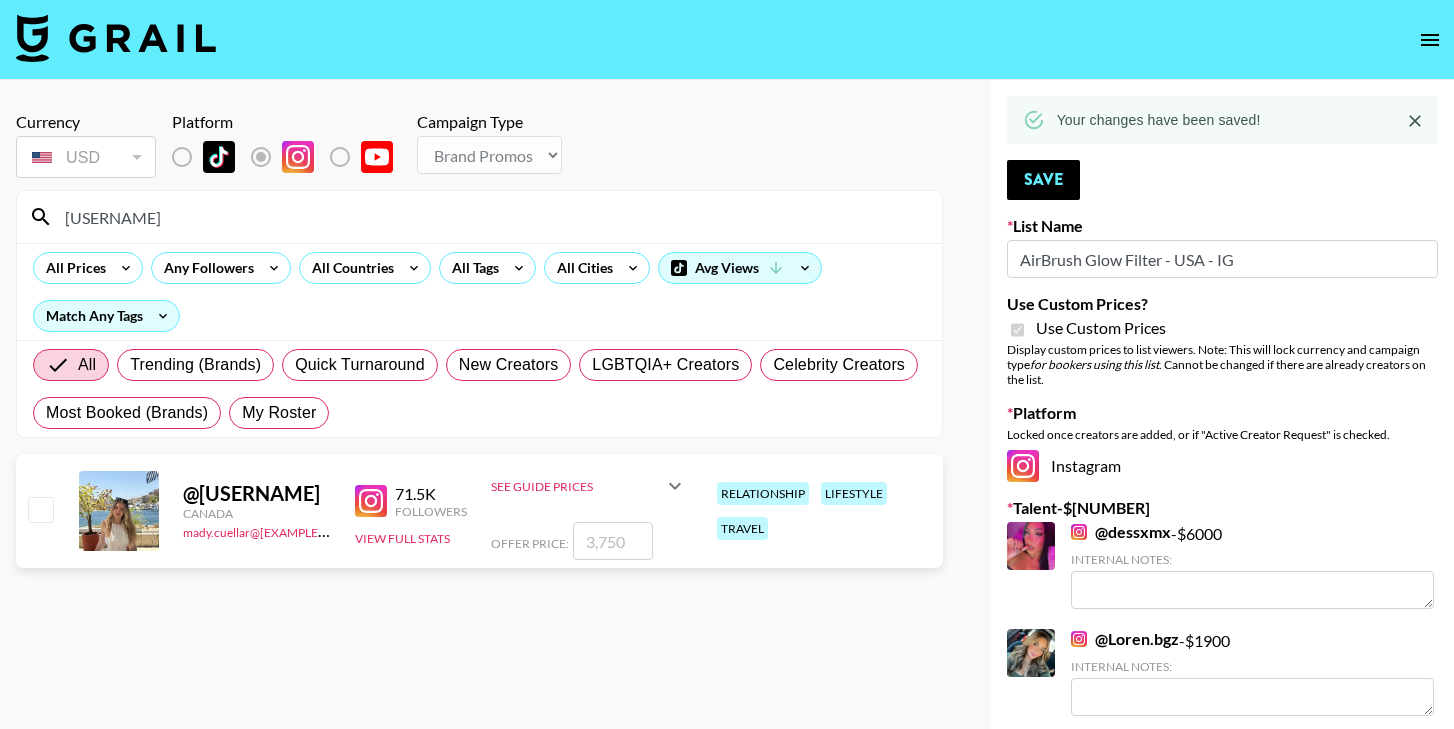 type on "[USERNAME]" 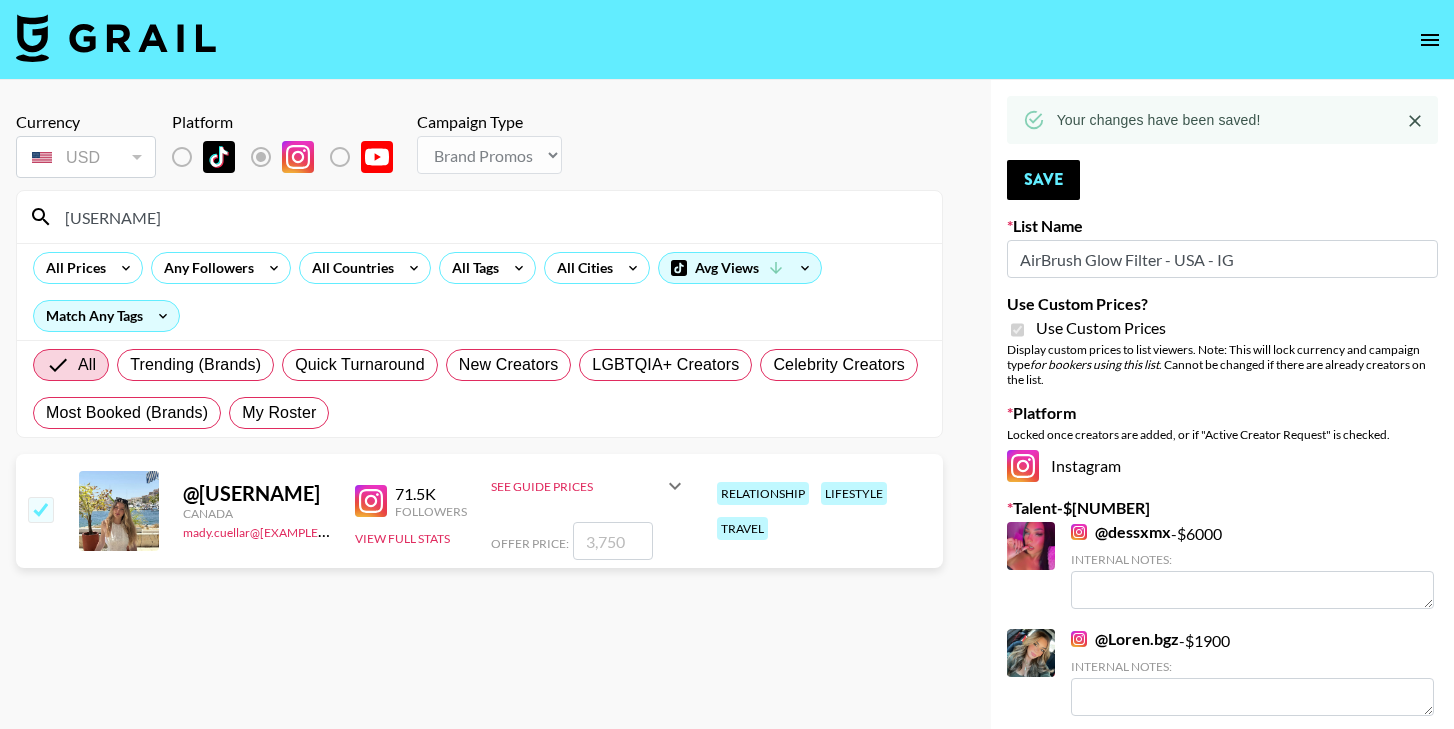 checkbox on "true" 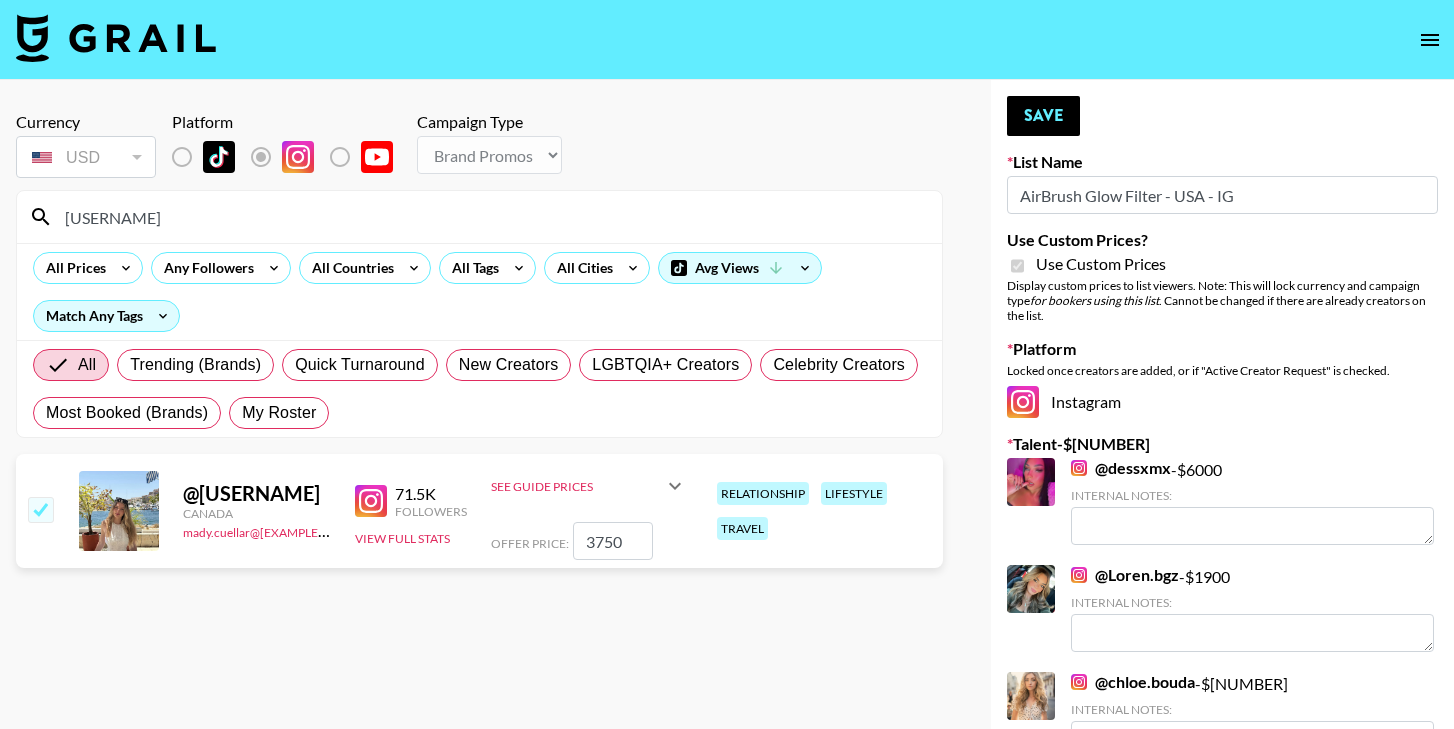 drag, startPoint x: 623, startPoint y: 541, endPoint x: 593, endPoint y: 537, distance: 30.265491 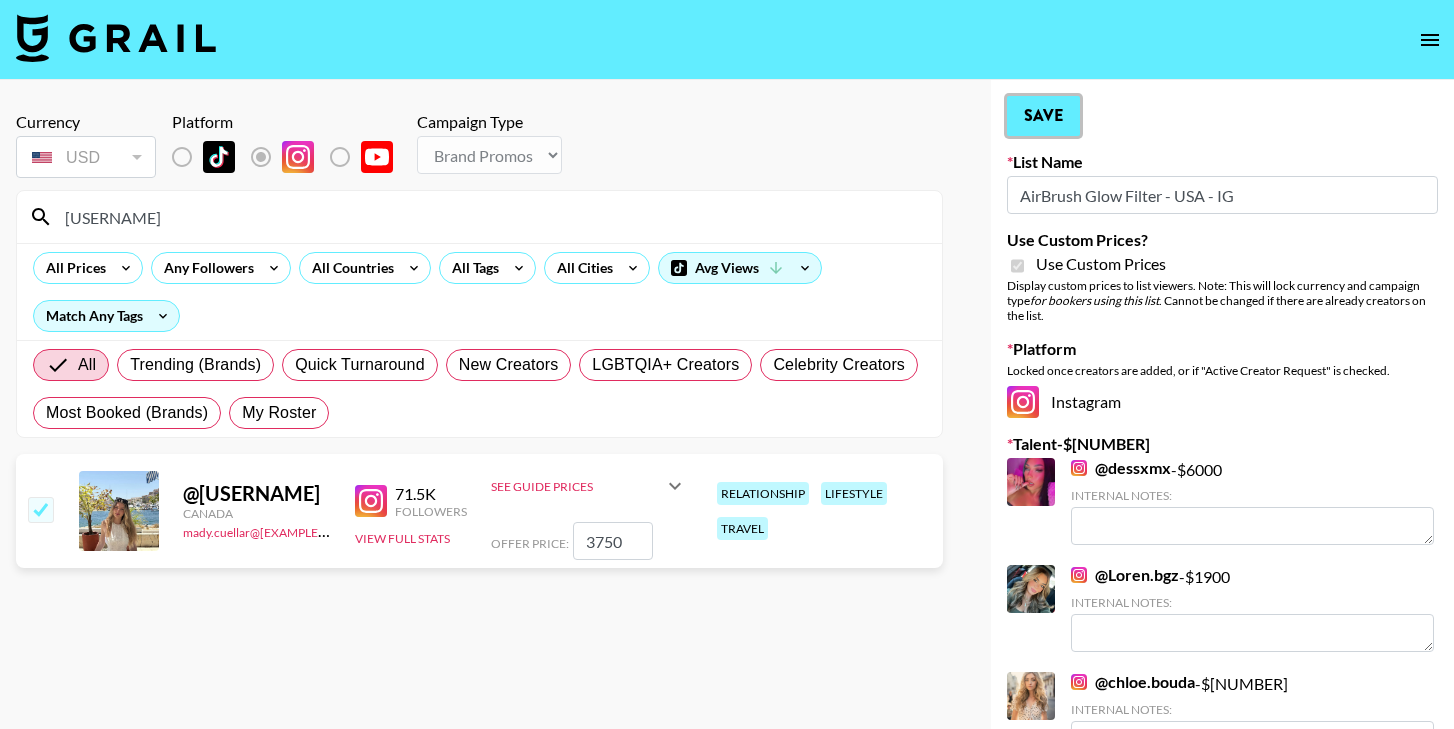 click on "Save" at bounding box center [1043, 116] 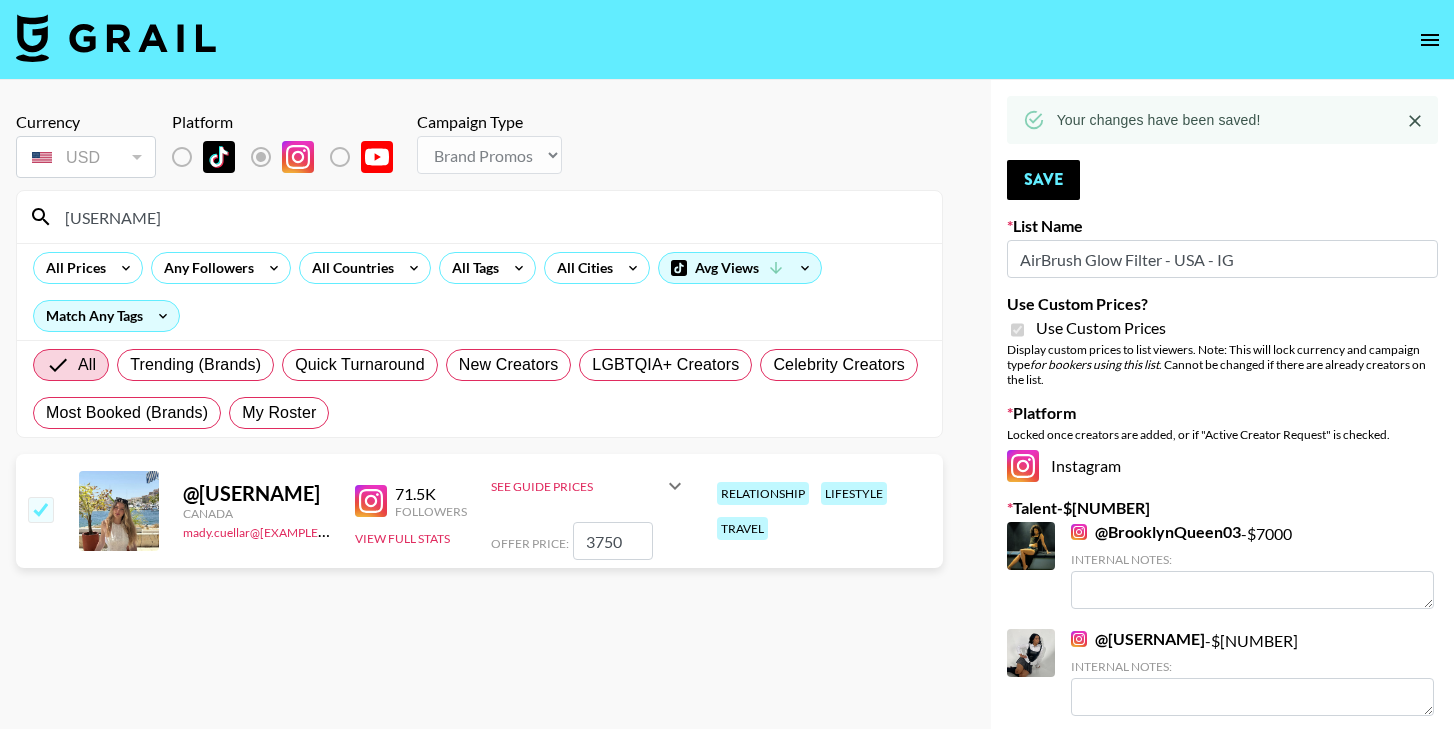 drag, startPoint x: 142, startPoint y: 222, endPoint x: 26, endPoint y: 202, distance: 117.71151 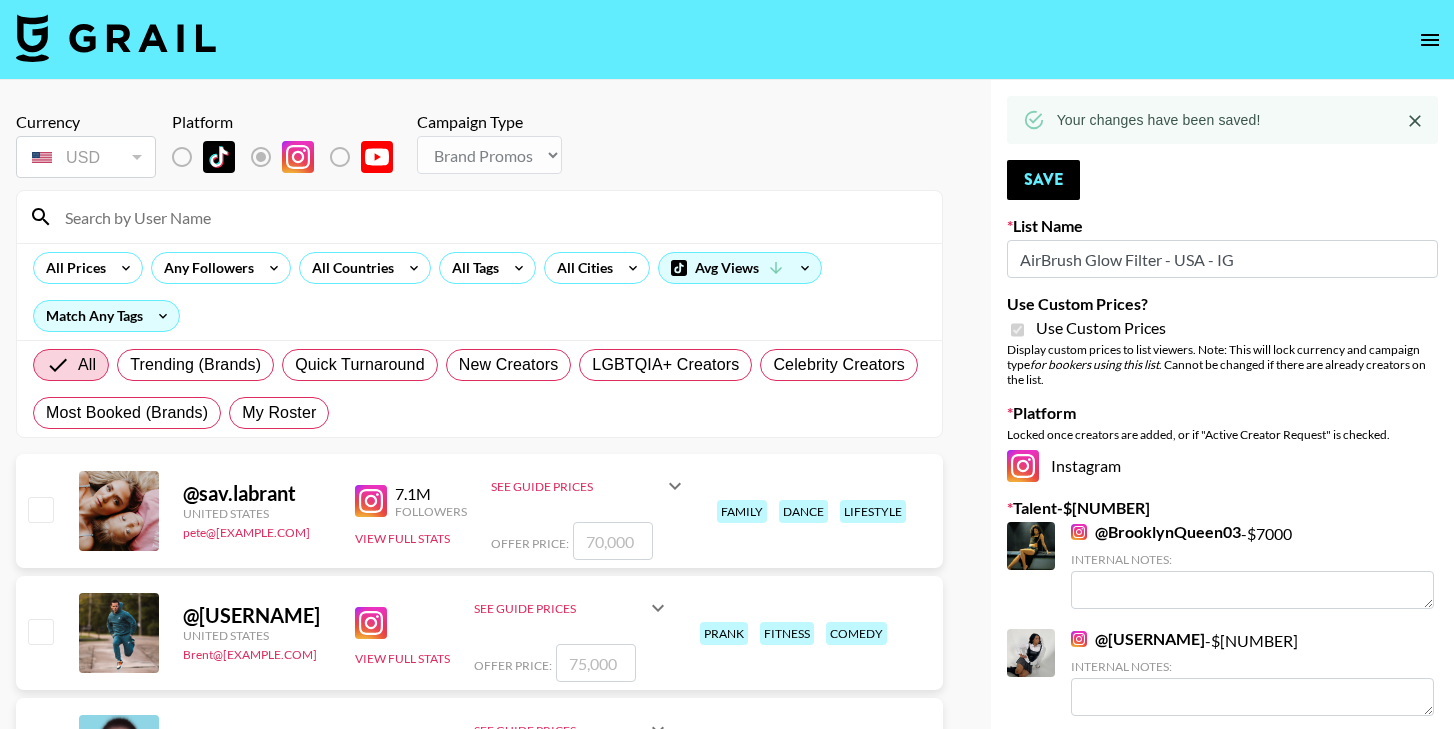 type 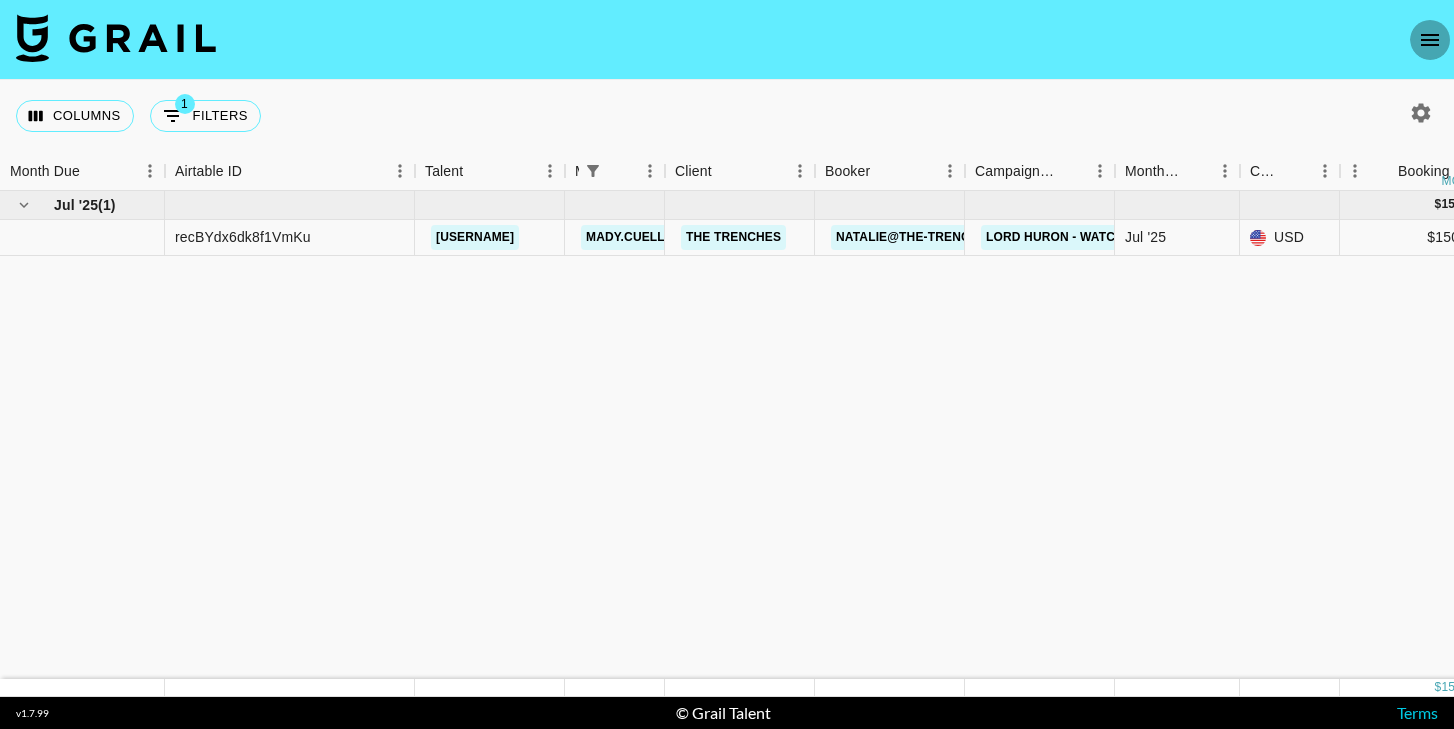 click at bounding box center (1430, 40) 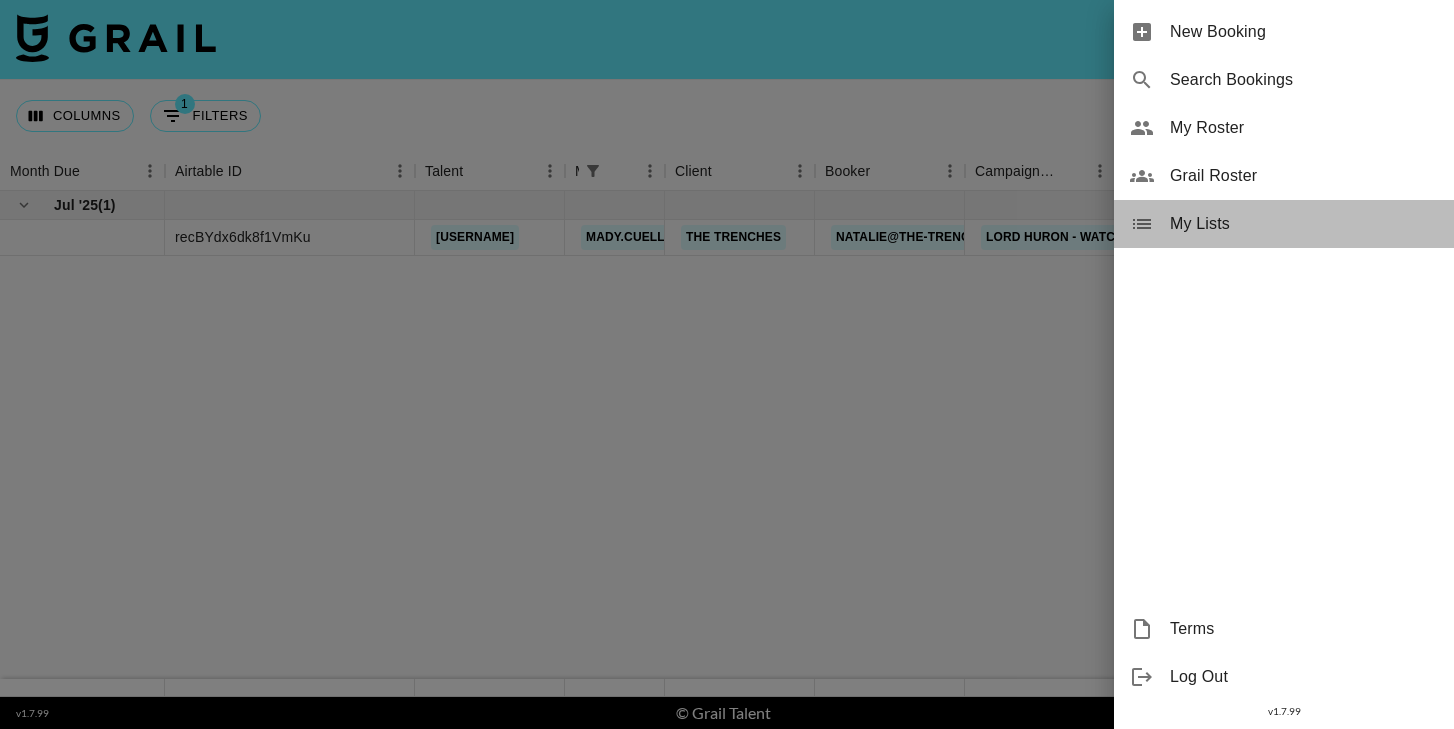 click on "My Lists" at bounding box center [1304, 224] 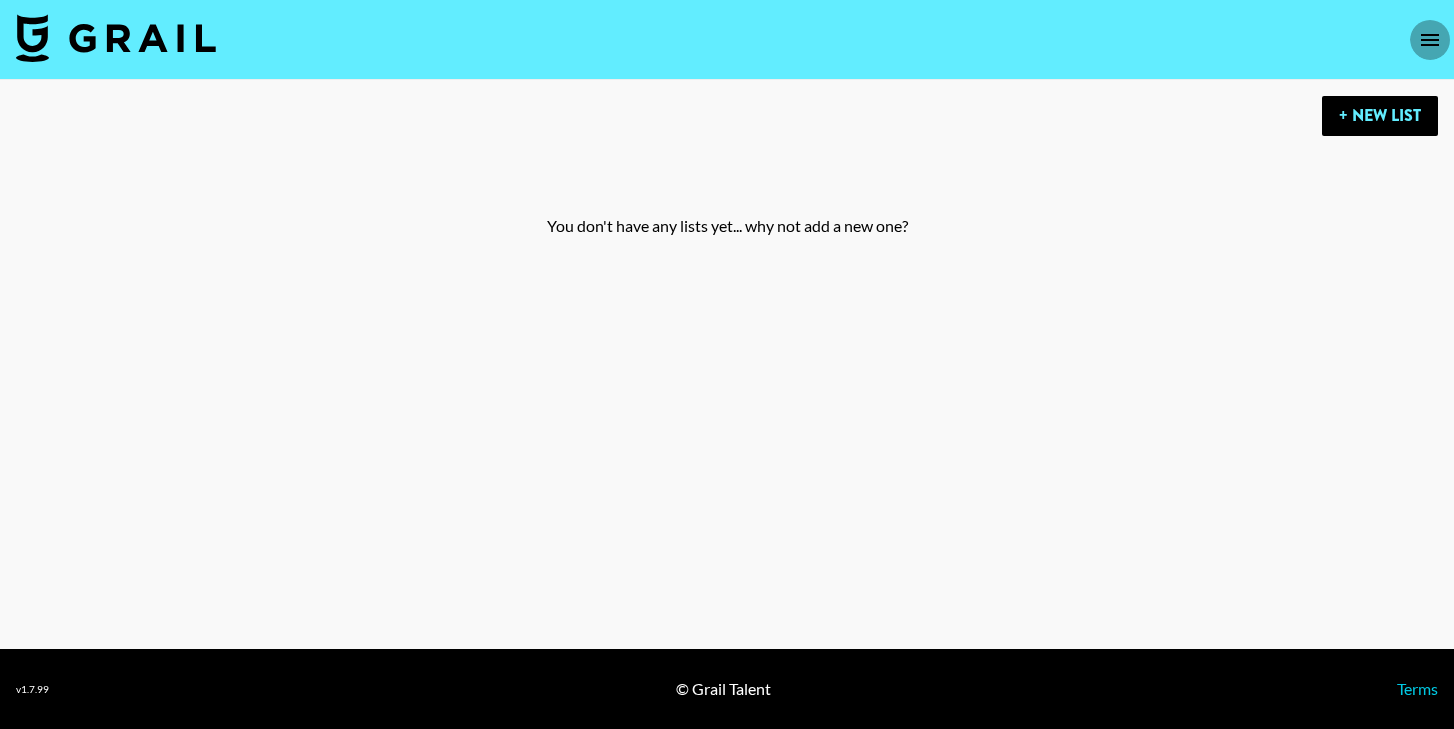 click 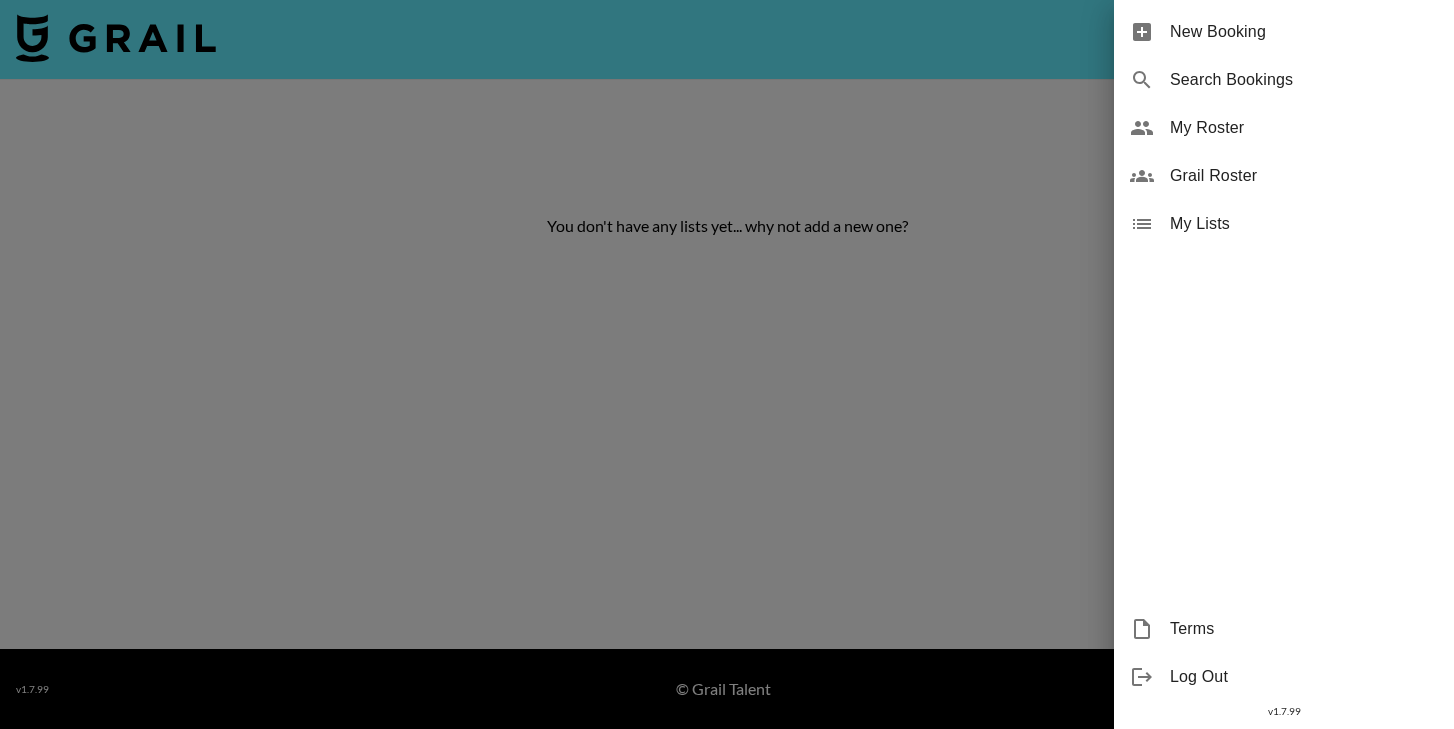 click on "My Roster" at bounding box center [1304, 128] 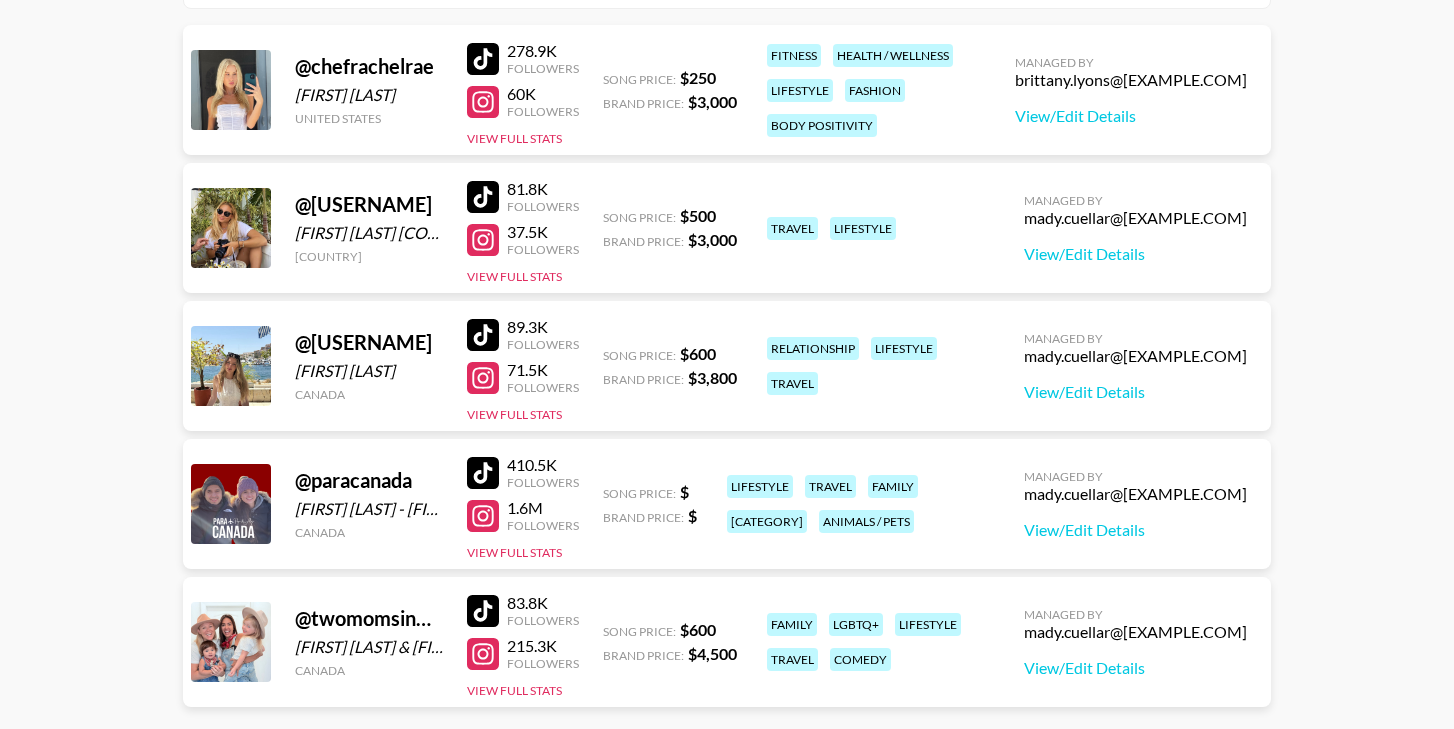 scroll, scrollTop: 191, scrollLeft: 0, axis: vertical 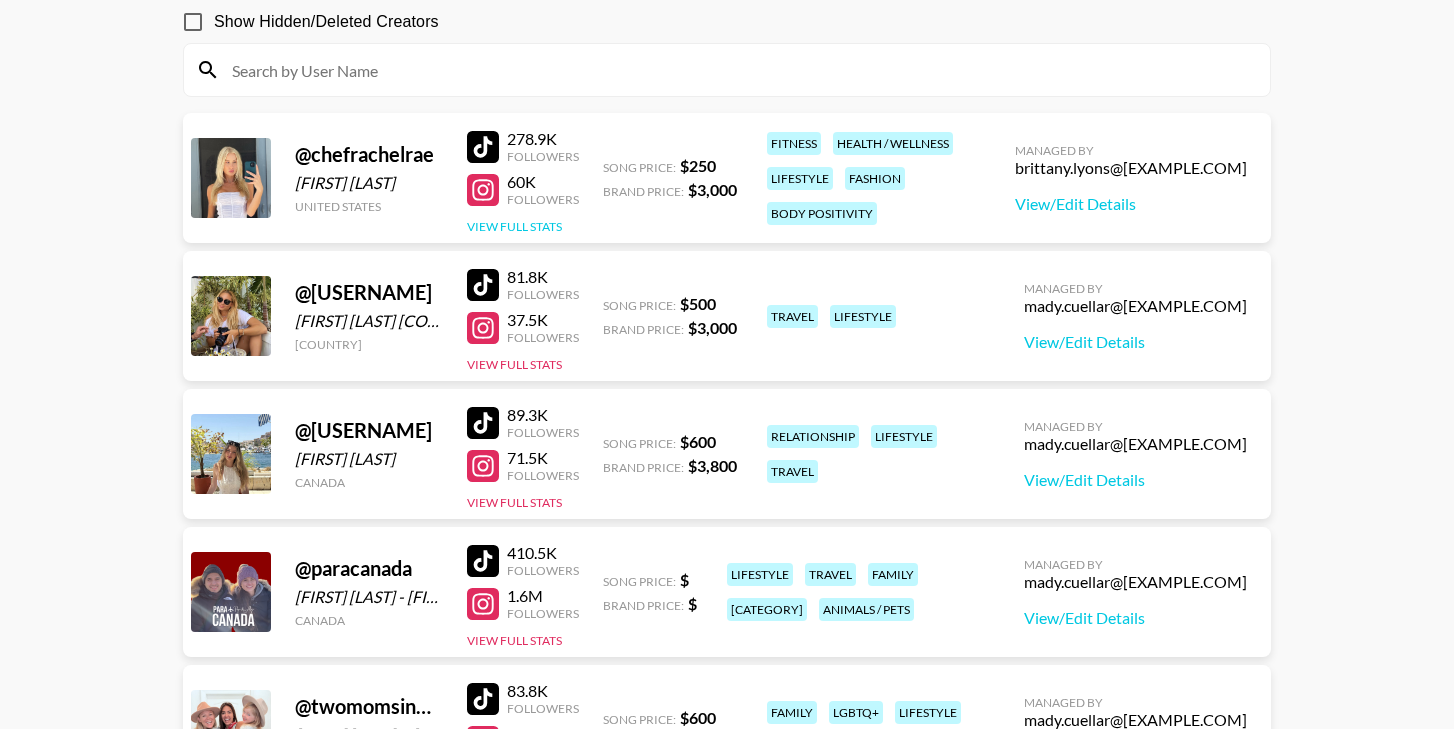 click on "View Full Stats" at bounding box center [514, 226] 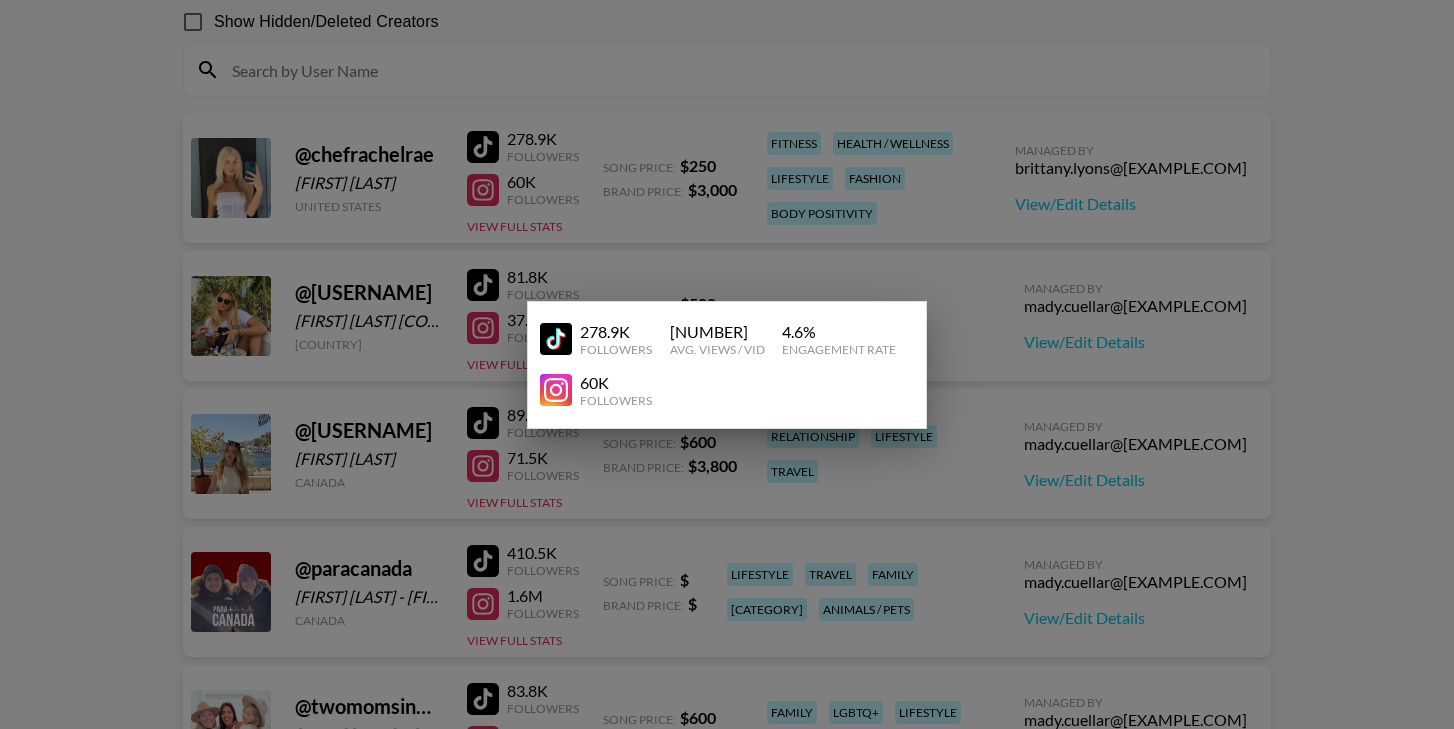 click at bounding box center (727, 364) 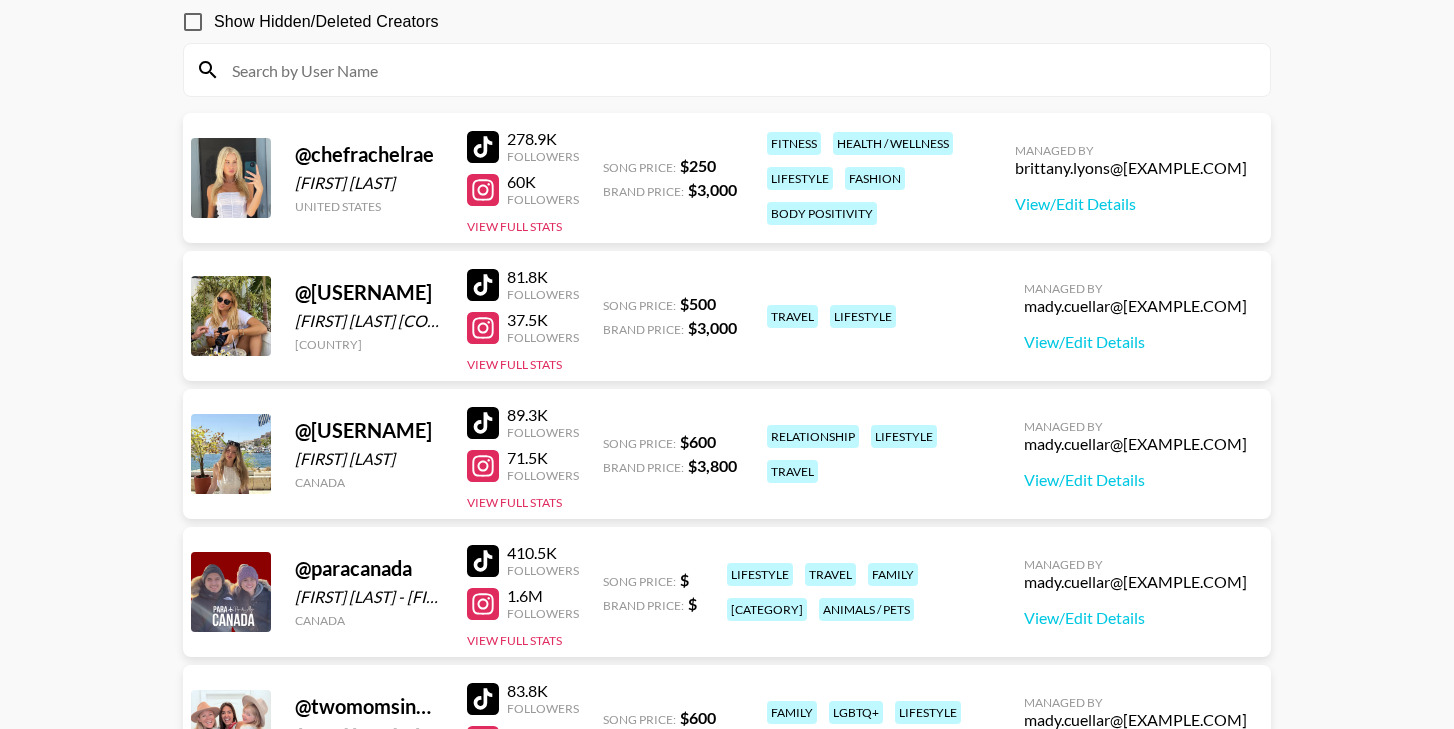 click at bounding box center (483, 423) 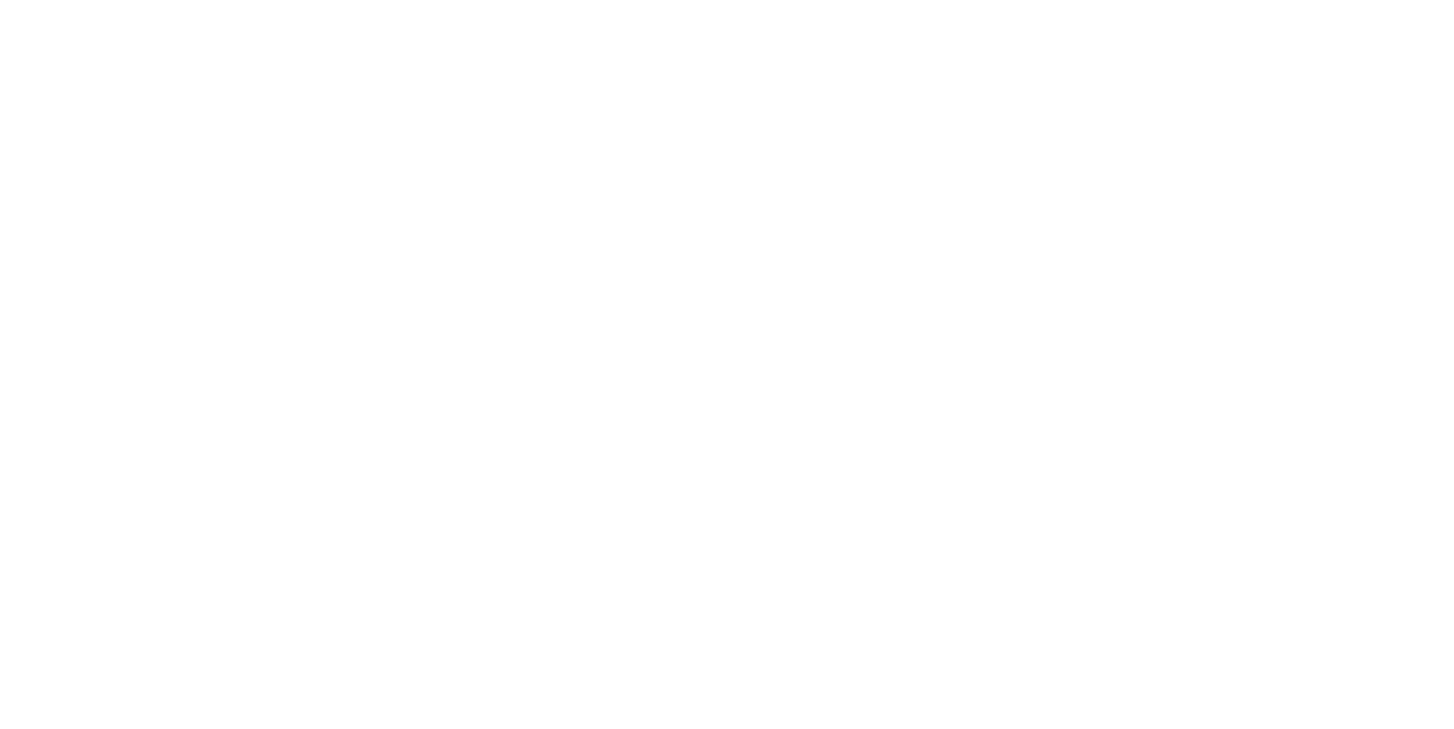 scroll, scrollTop: 0, scrollLeft: 0, axis: both 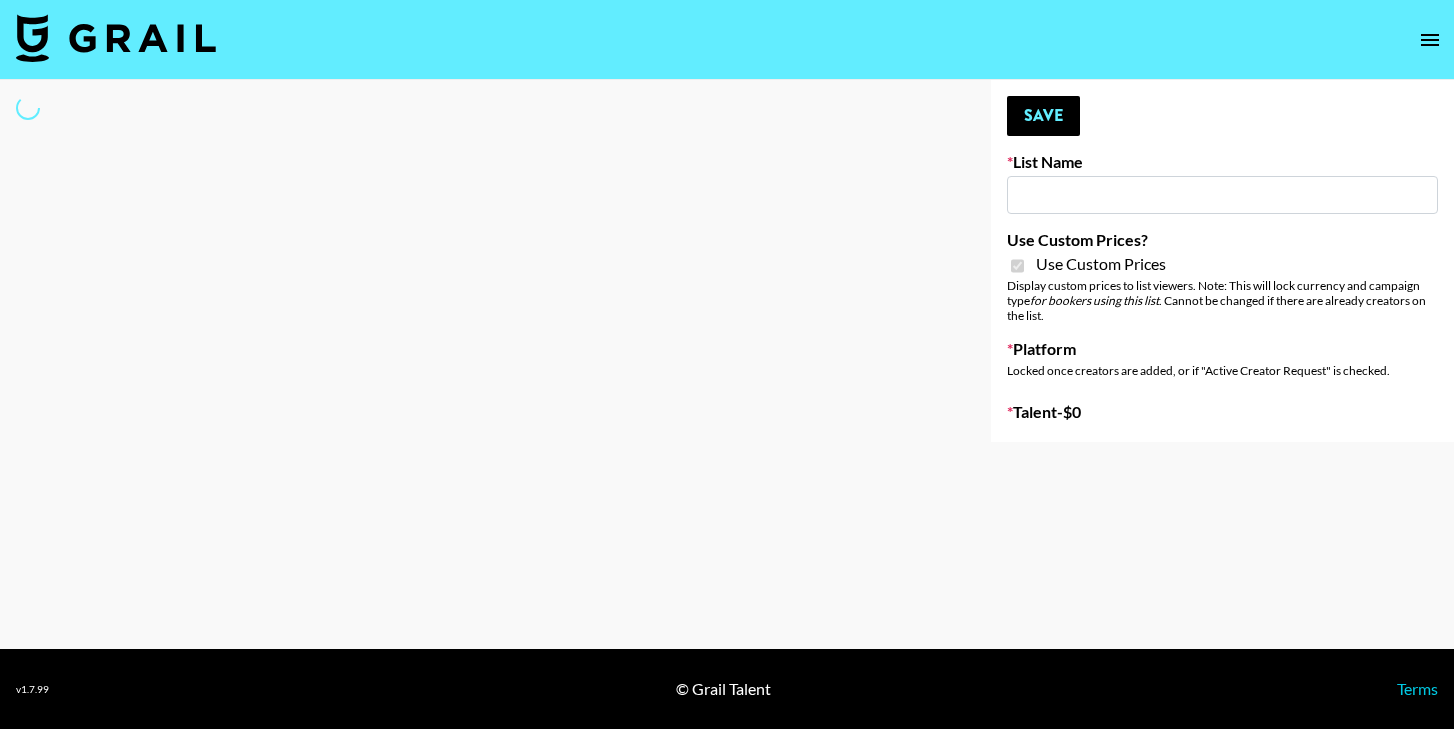 type on "L'Oreal Paris's Voluminous Mascara" 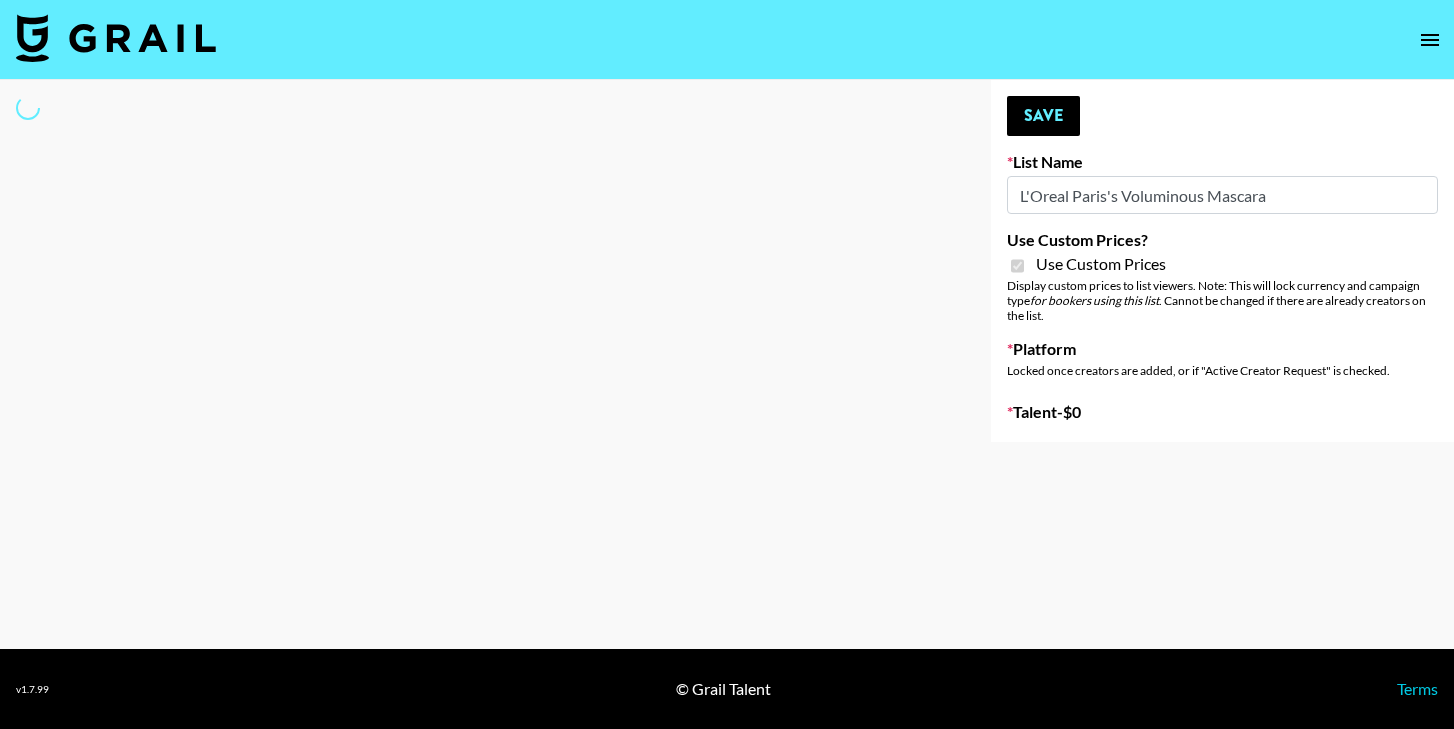 select on "Brand" 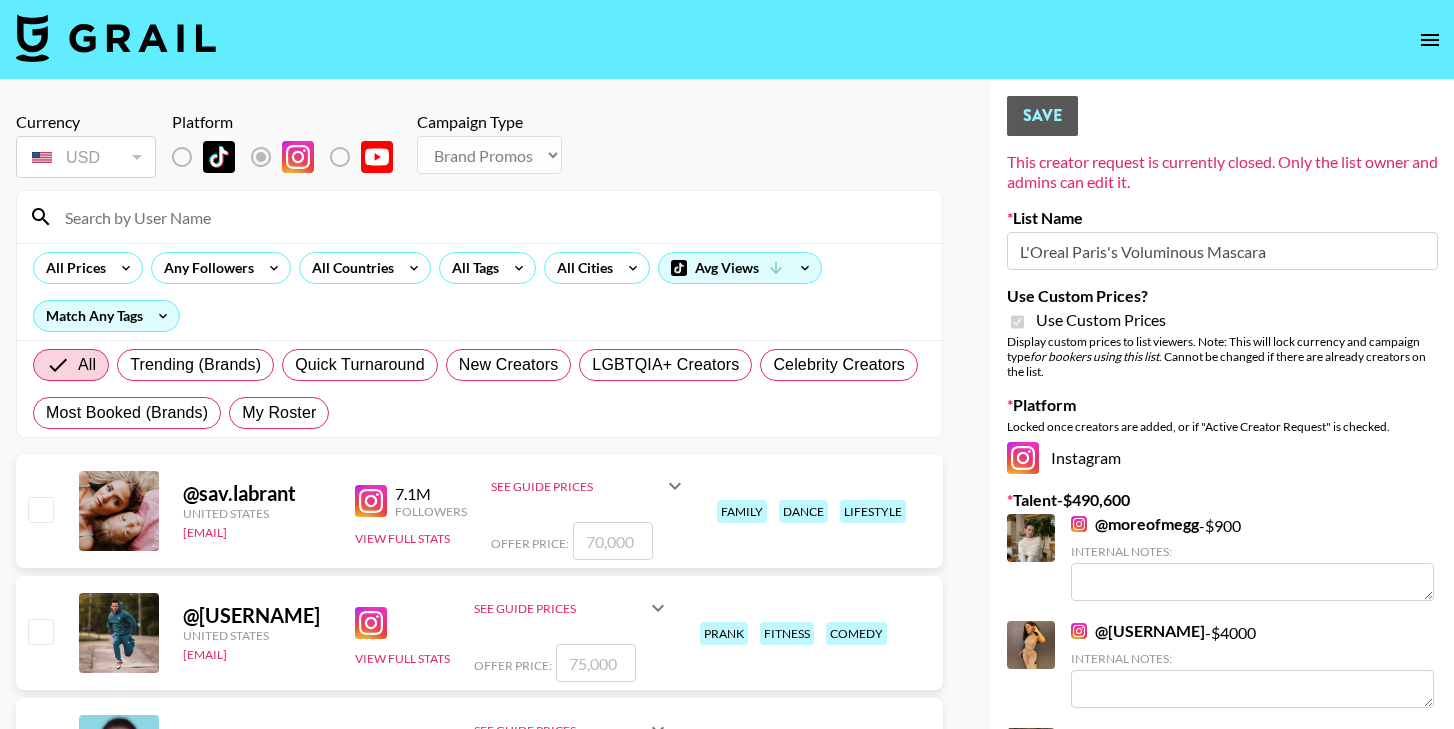 click at bounding box center [491, 217] 